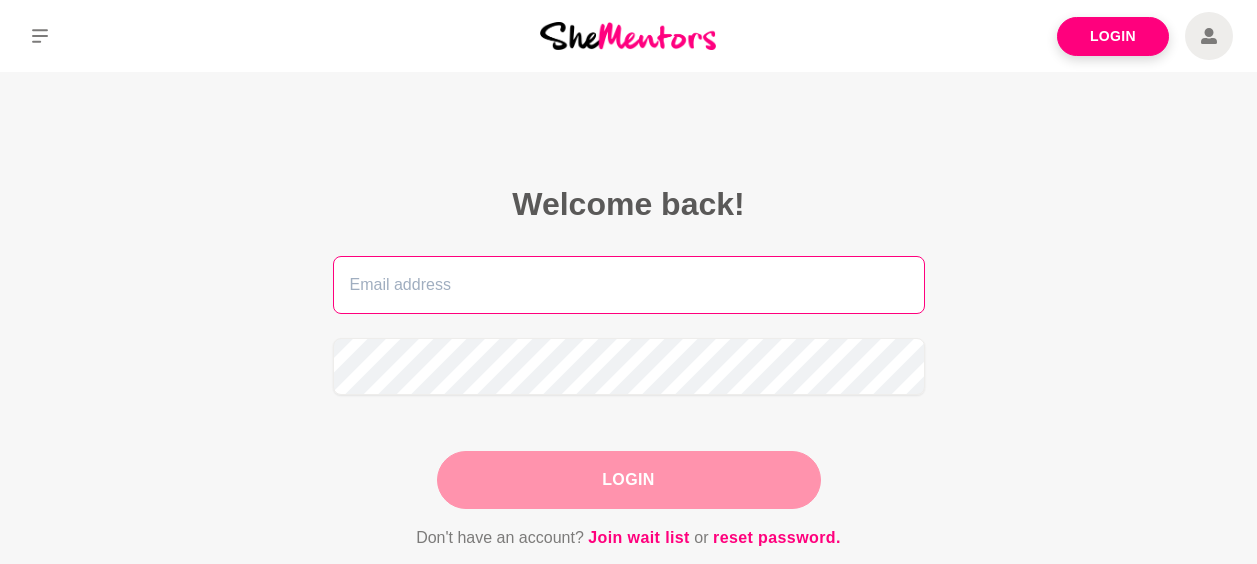 scroll, scrollTop: 0, scrollLeft: 0, axis: both 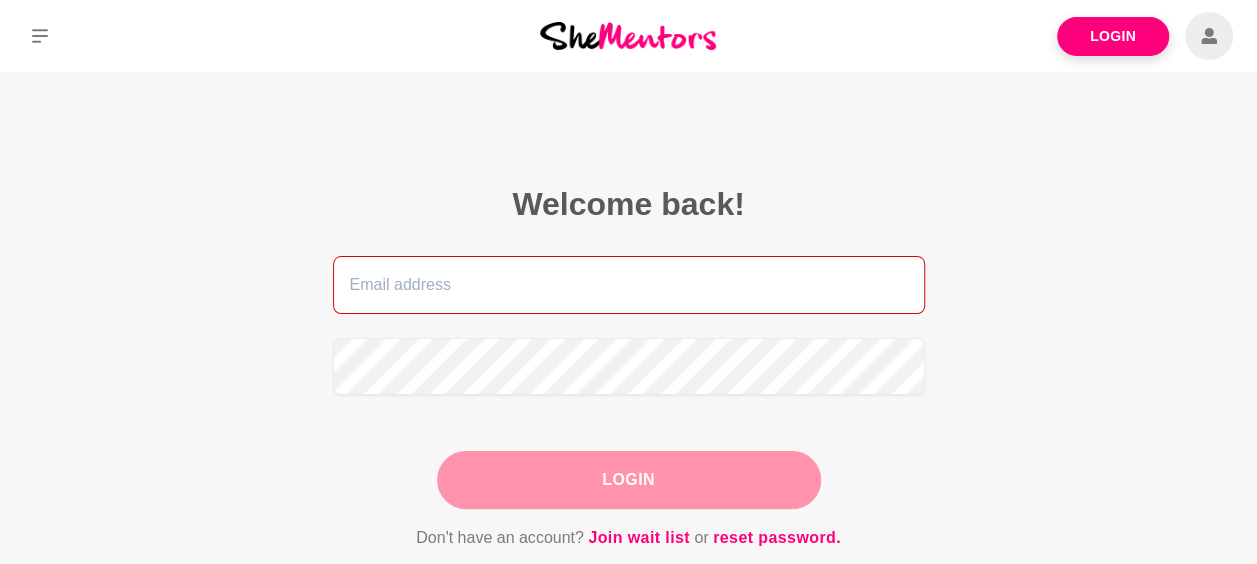 click at bounding box center [629, 285] 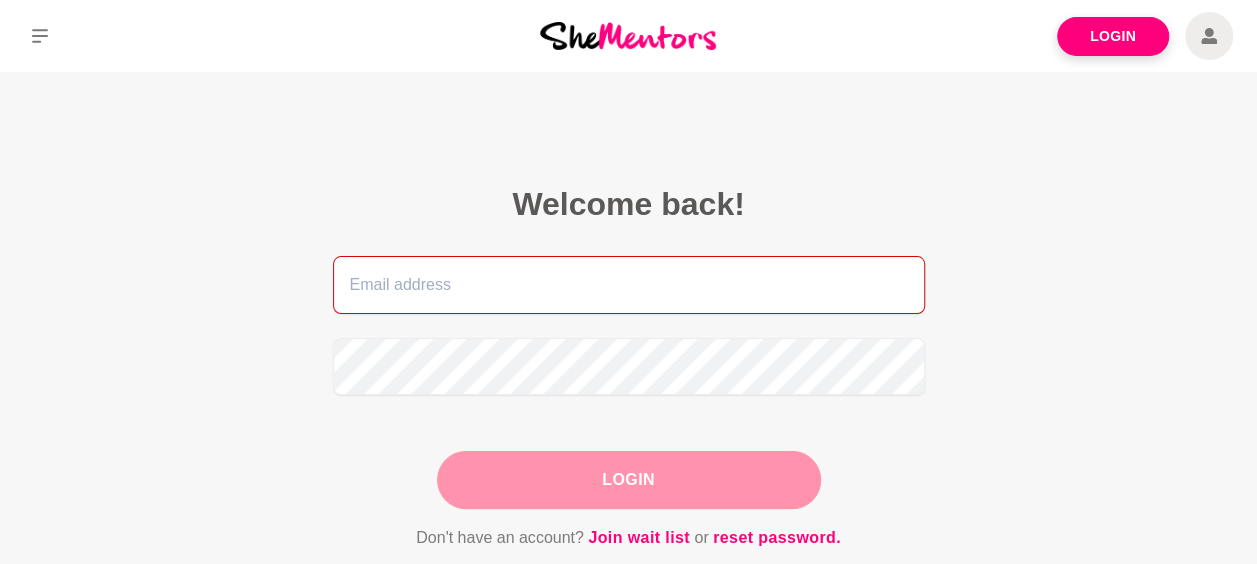 type on "artwork@paulakerslake.com" 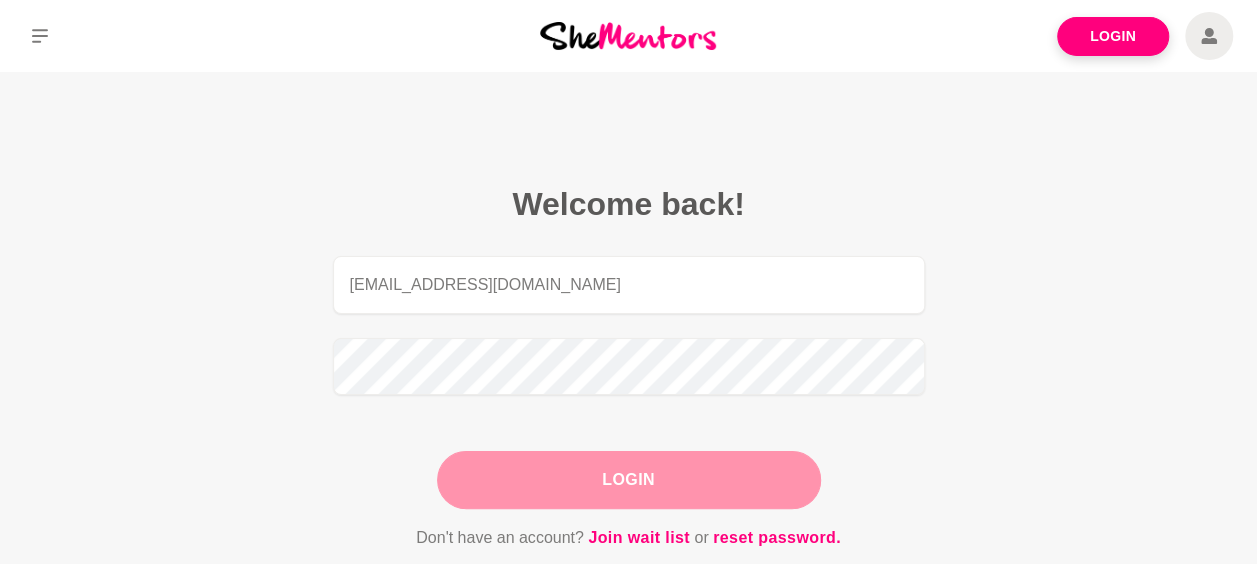 click on "Login" at bounding box center [629, 480] 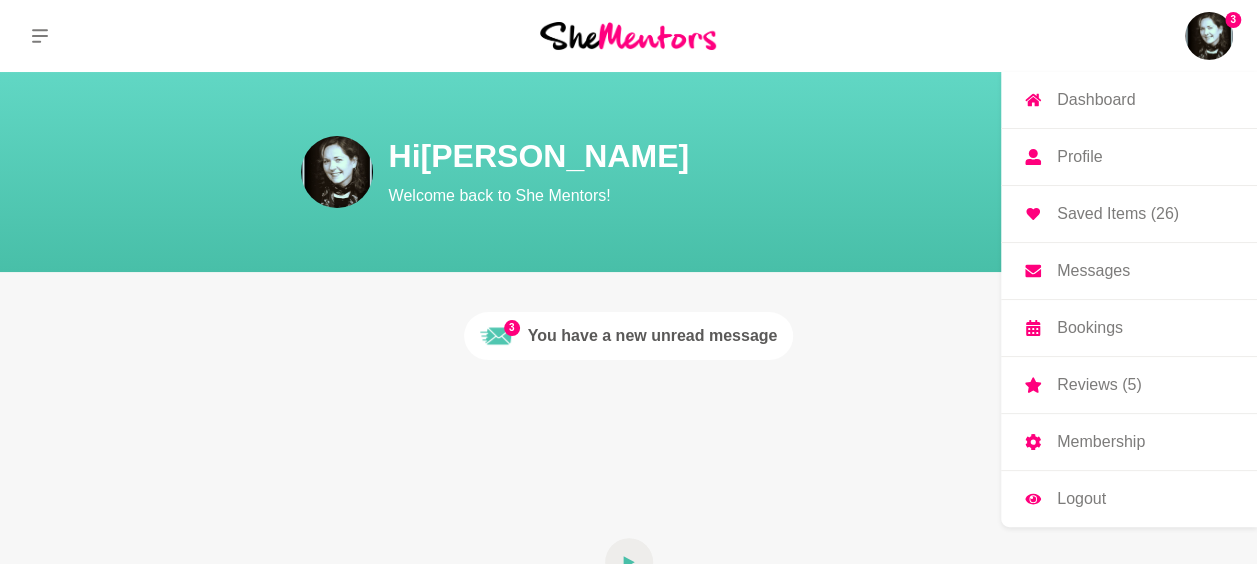 click on "Messages" at bounding box center [1093, 271] 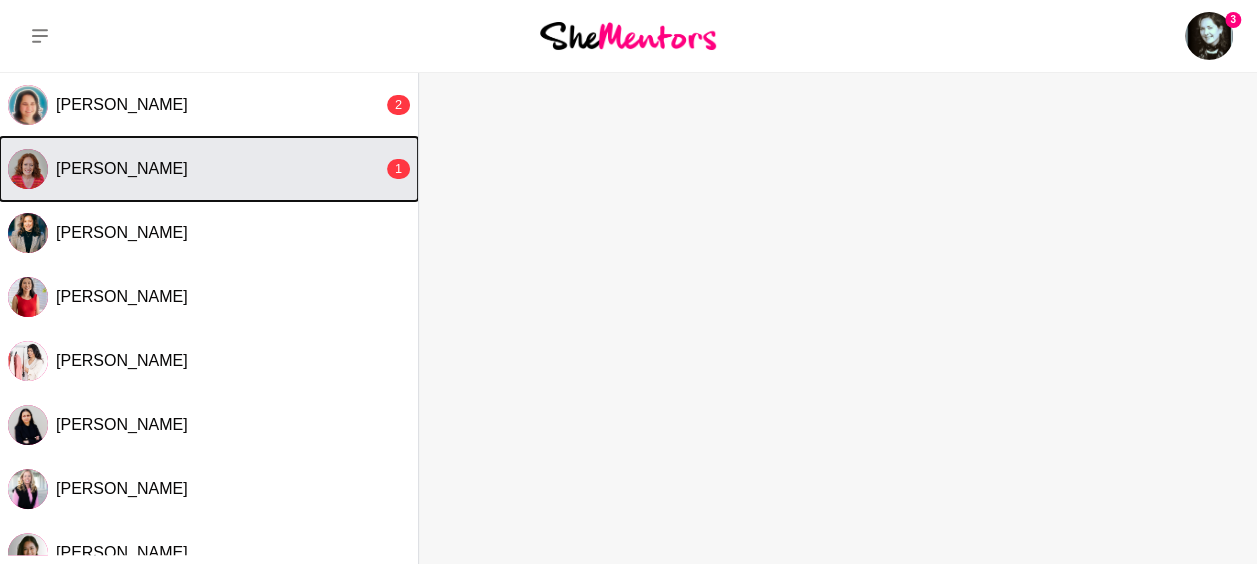 click on "Carmel Murphy" at bounding box center (122, 168) 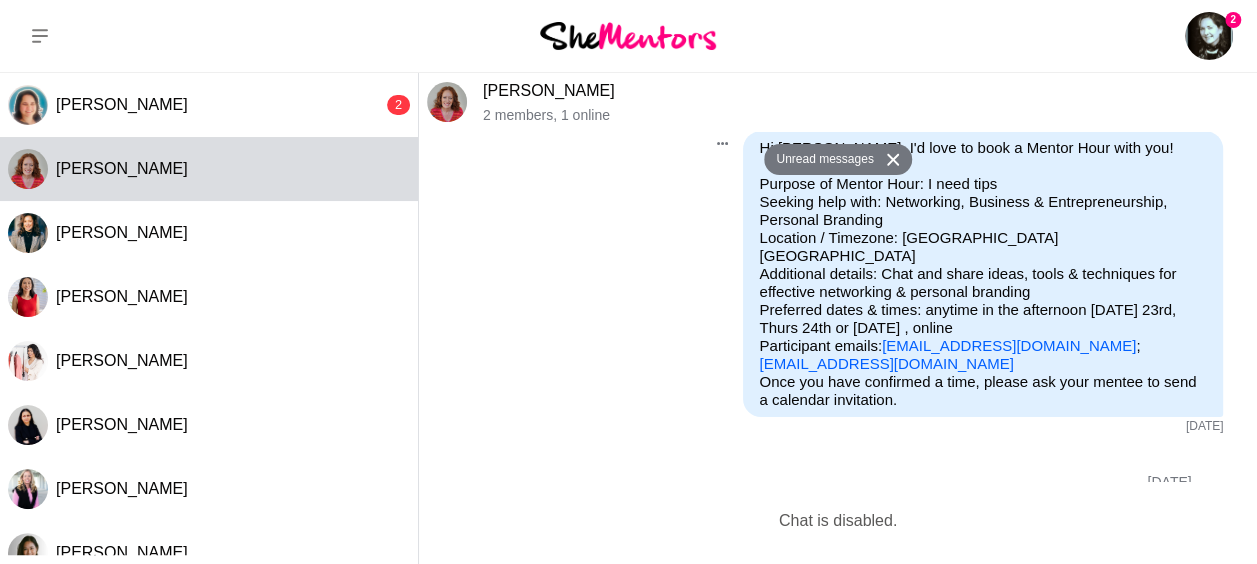 scroll, scrollTop: 0, scrollLeft: 0, axis: both 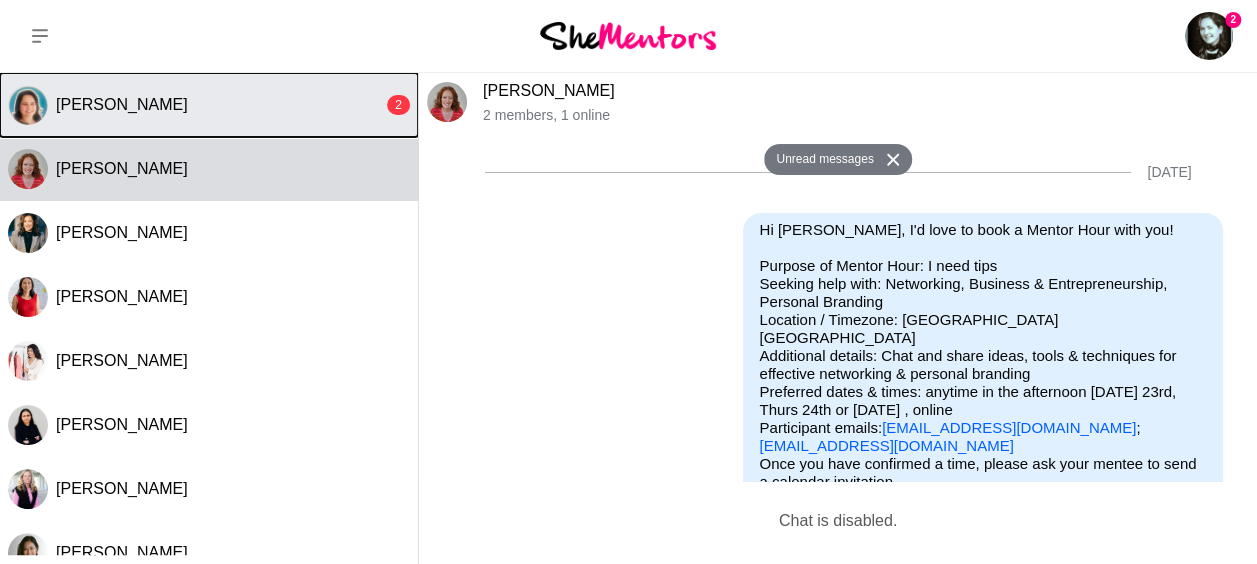 click at bounding box center (28, 105) 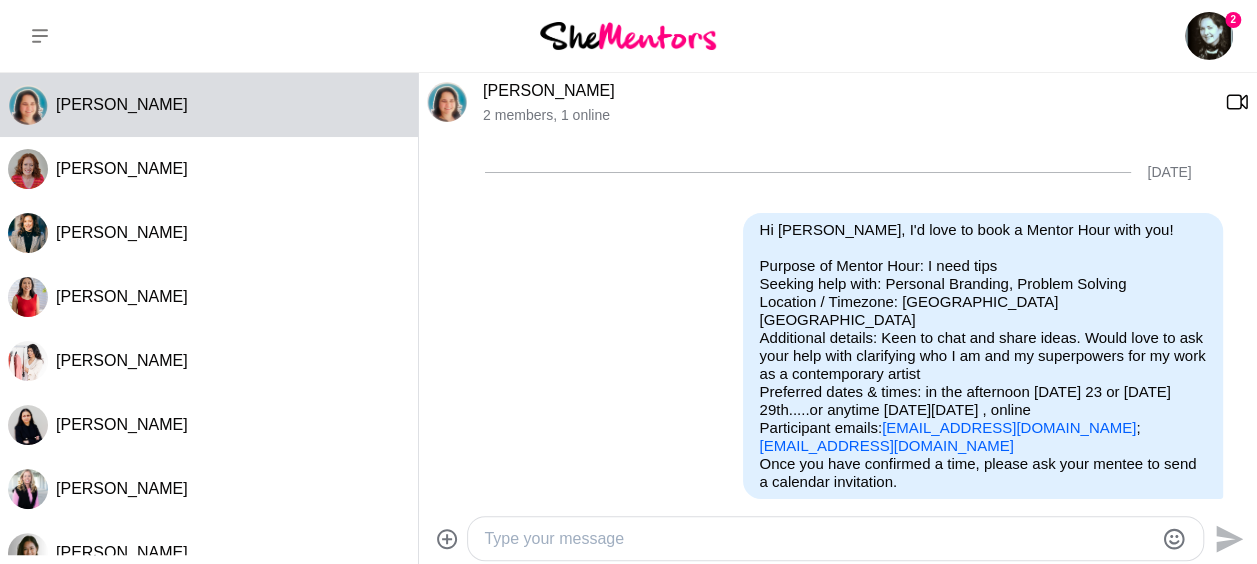 scroll, scrollTop: 2406, scrollLeft: 0, axis: vertical 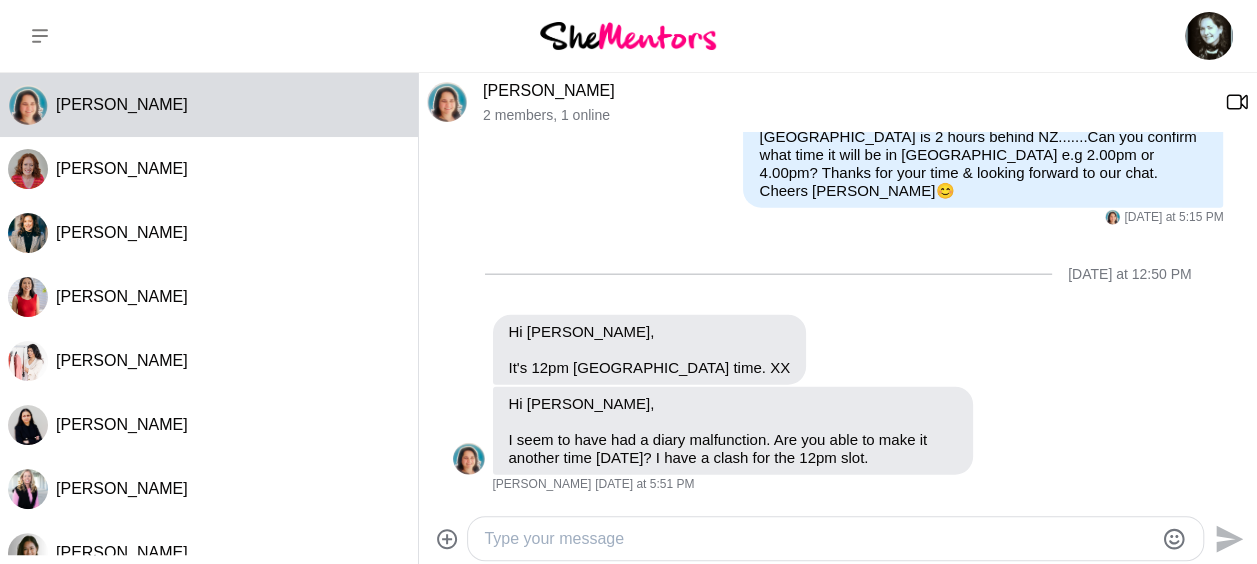 click at bounding box center (818, 539) 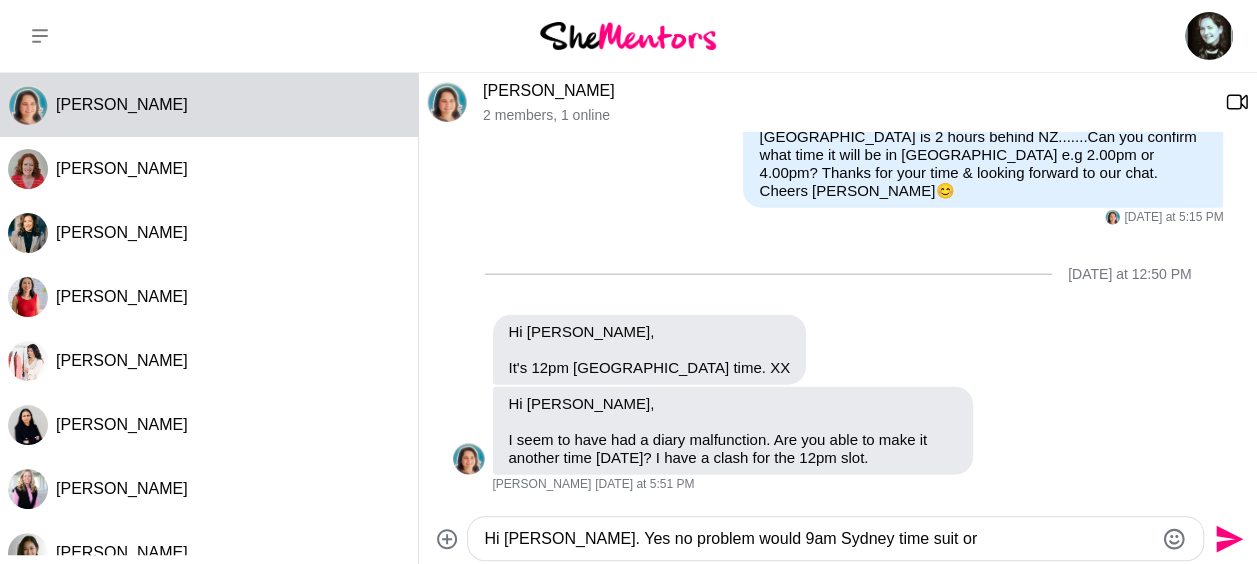 click on "Hi Lily. Yes no problem would 9am Sydney time suit or" at bounding box center (818, 539) 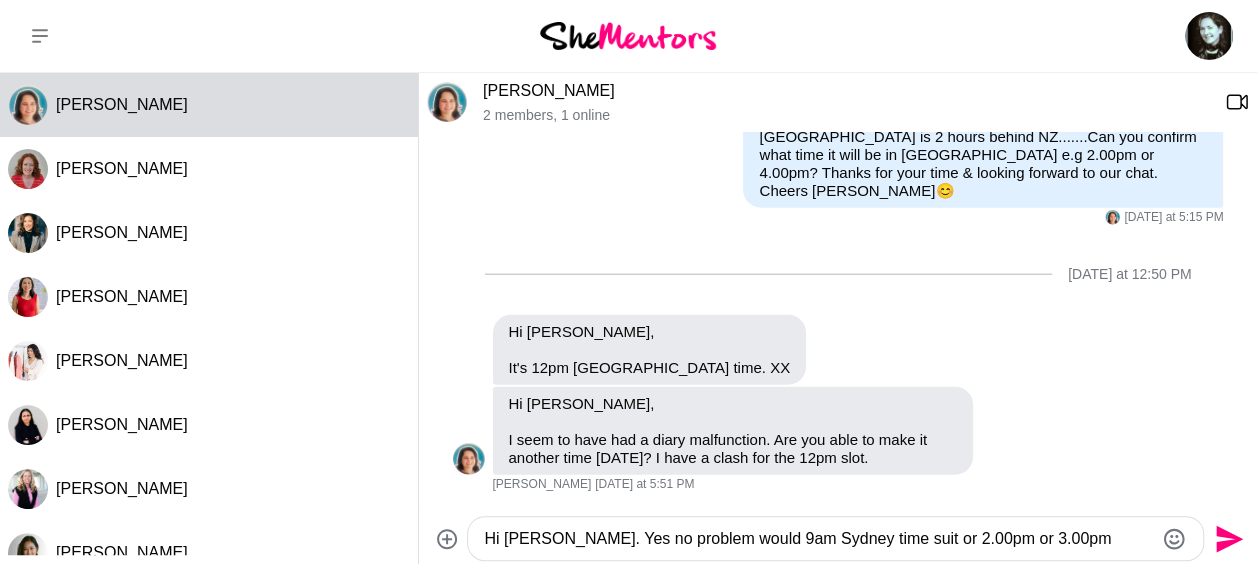 click on "Hi Lily. Yes no problem would 9am Sydney time suit or 2.00pm or 3.00pm" at bounding box center (818, 539) 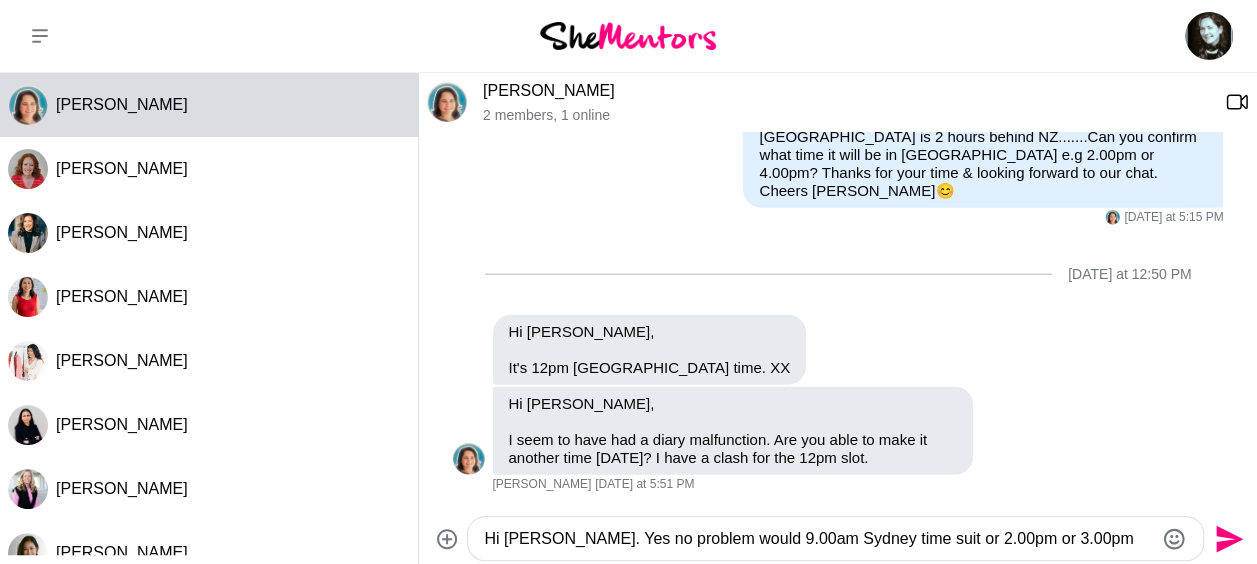 click on "Hi Lily. Yes no problem would 9.00am Sydney time suit or 2.00pm or 3.00pm" at bounding box center (818, 539) 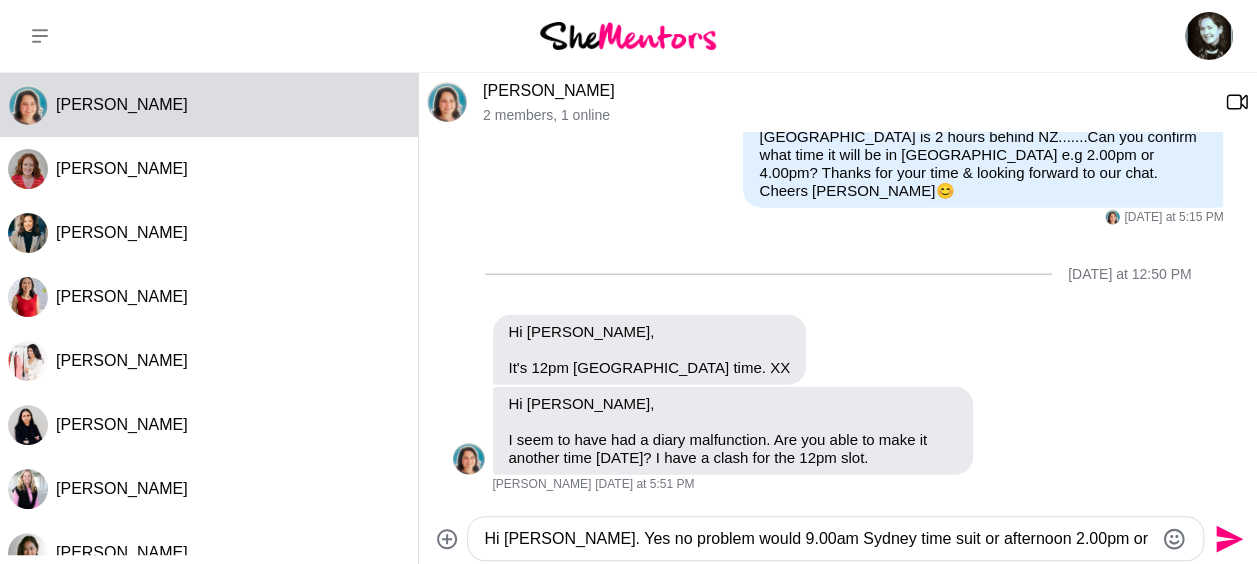 click on "Hi Lily. Yes no problem would 9.00am Sydney time suit or afternoon 2.00pm or 3.00pm" at bounding box center (818, 539) 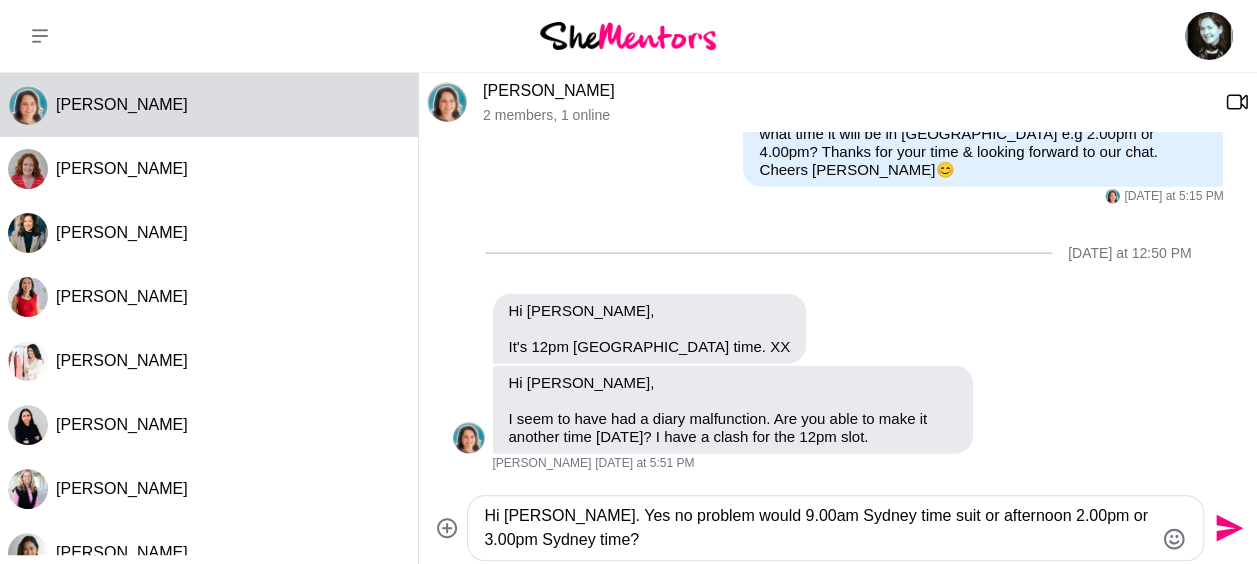 click on "Hi Lily. Yes no problem would 9.00am Sydney time suit or afternoon 2.00pm or 3.00pm Sydney time?" at bounding box center (818, 528) 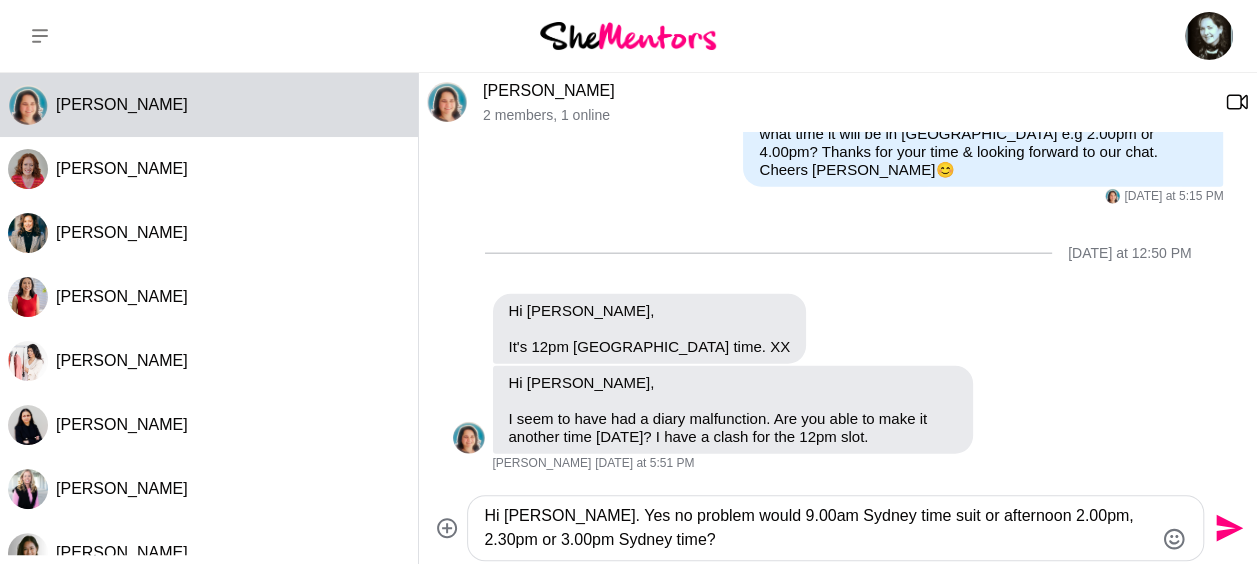 click on "Hi Lily. Yes no problem would 9.00am Sydney time suit or afternoon 2.00pm, 2.30pm or 3.00pm Sydney time?" at bounding box center [818, 528] 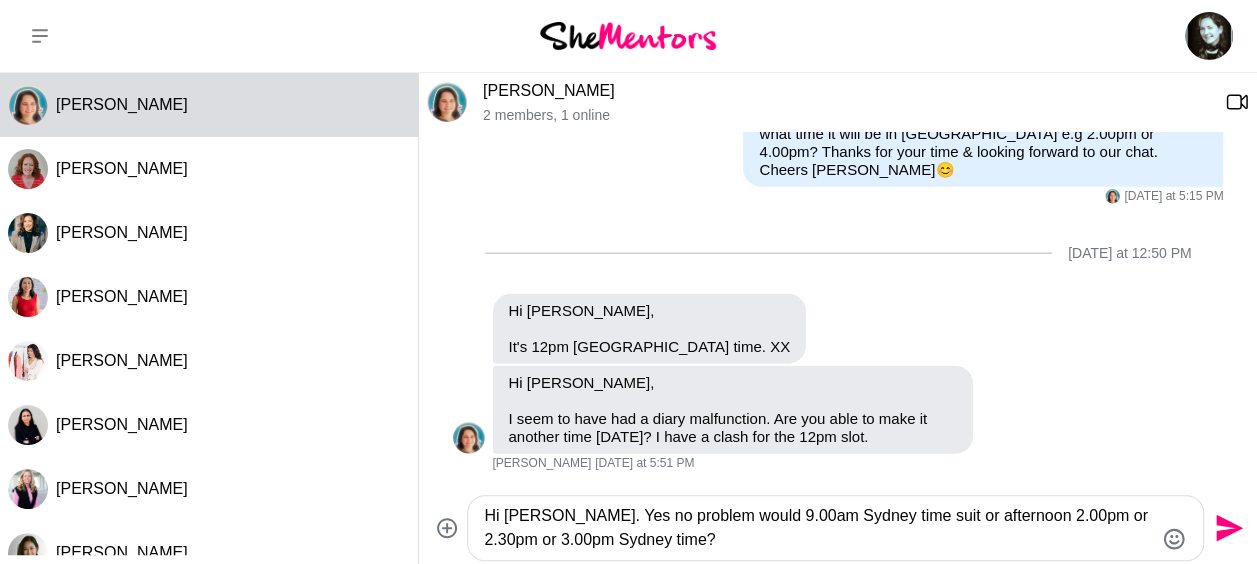 click on "Hi Lily. Yes no problem would 9.00am Sydney time suit or afternoon 2.00pm or 2.30pm or 3.00pm Sydney time?" at bounding box center [818, 528] 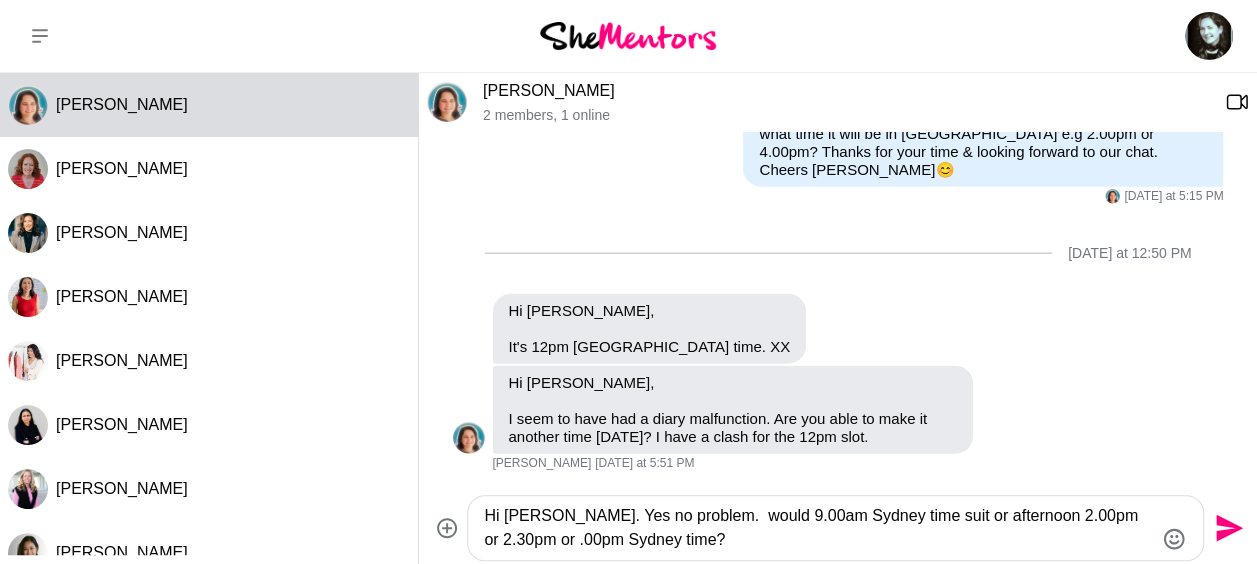 click on "Hi Lily. Yes no problem.  would 9.00am Sydney time suit or afternoon 2.00pm or 2.30pm or .00pm Sydney time?" at bounding box center (818, 528) 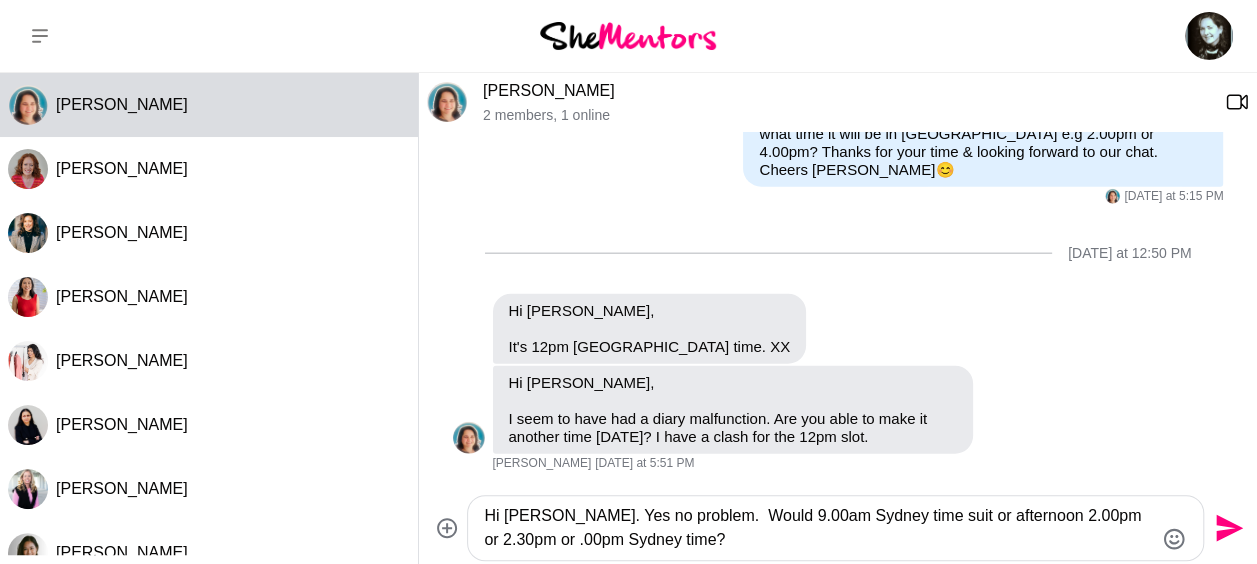 click on "Hi Lily. Yes no problem.  Would 9.00am Sydney time suit or afternoon 2.00pm or 2.30pm or .00pm Sydney time?" at bounding box center (818, 528) 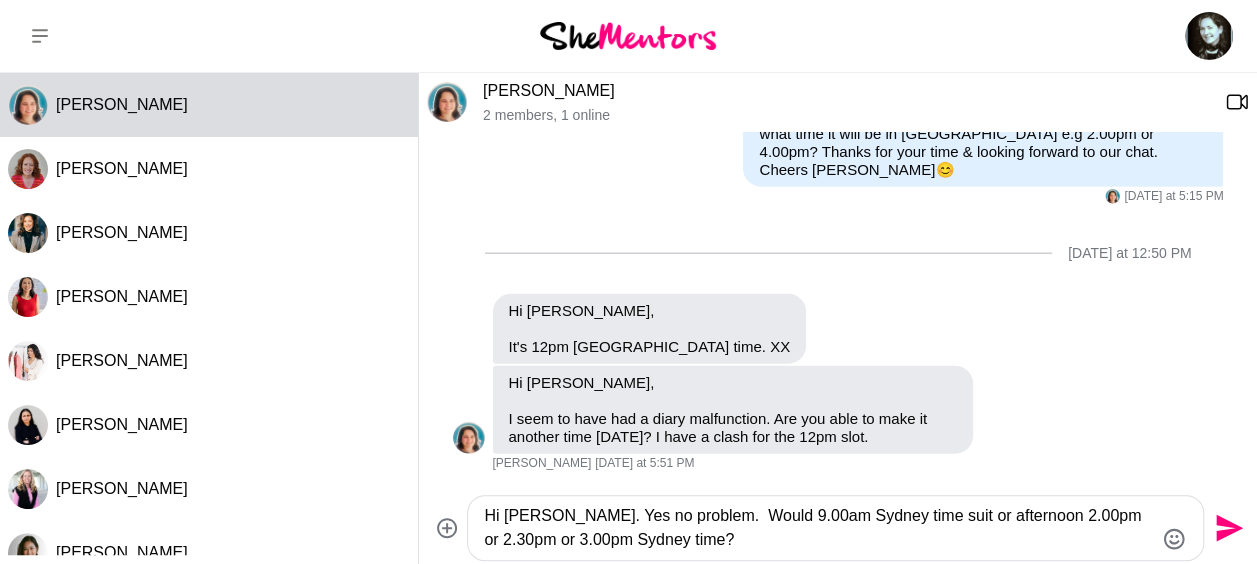 click on "Hi Lily. Yes no problem.  Would 9.00am Sydney time suit or afternoon 2.00pm or 2.30pm or 3.00pm Sydney time?" at bounding box center (818, 528) 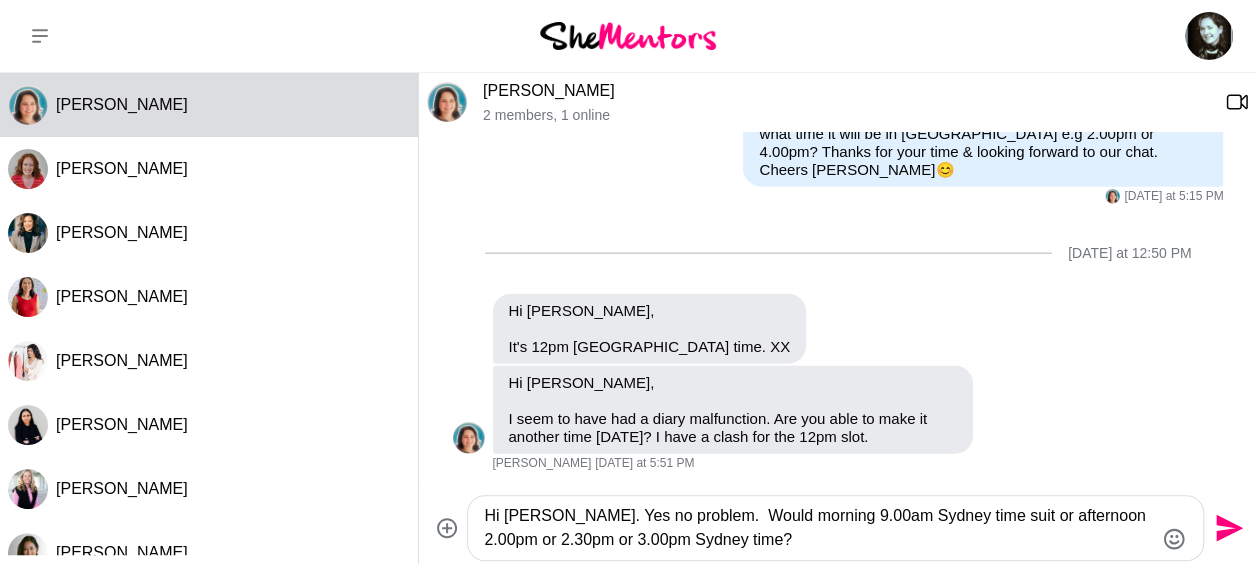 click on "Hi Lily. Yes no problem.  Would morning 9.00am Sydney time suit or afternoon 2.00pm or 2.30pm or 3.00pm Sydney time?" at bounding box center (818, 528) 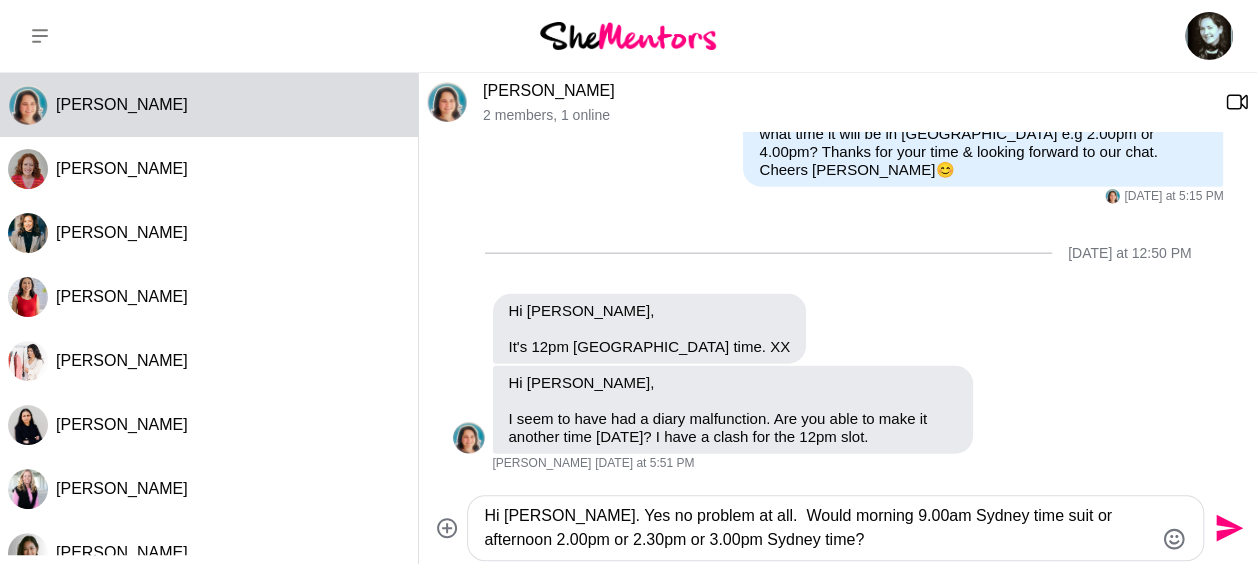 click on "Hi Lily. Yes no problem at all.  Would morning 9.00am Sydney time suit or afternoon 2.00pm or 2.30pm or 3.00pm Sydney time?" at bounding box center [818, 528] 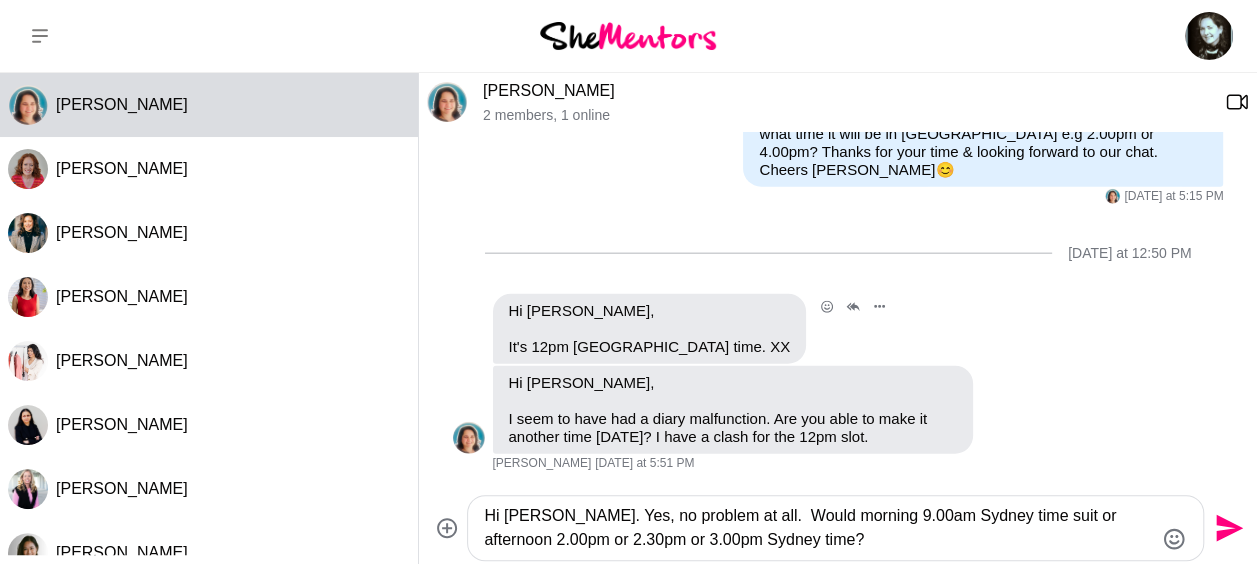 click on "Reply Pin Mark as unread Flag Mute Hi Paula,
It's 12pm Sydney time. XX Lily Rudolph Today at 12:50 PM" at bounding box center (838, 329) 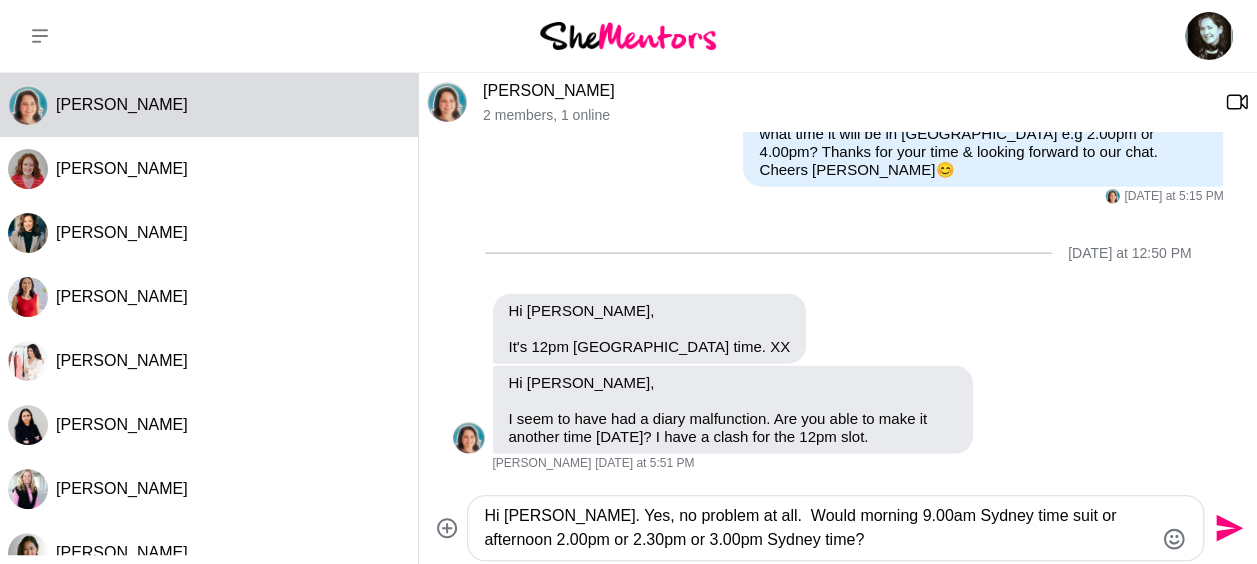 click on "Hi Lily. Yes, no problem at all.  Would morning 9.00am Sydney time suit or afternoon 2.00pm or 2.30pm or 3.00pm Sydney time?" at bounding box center (818, 528) 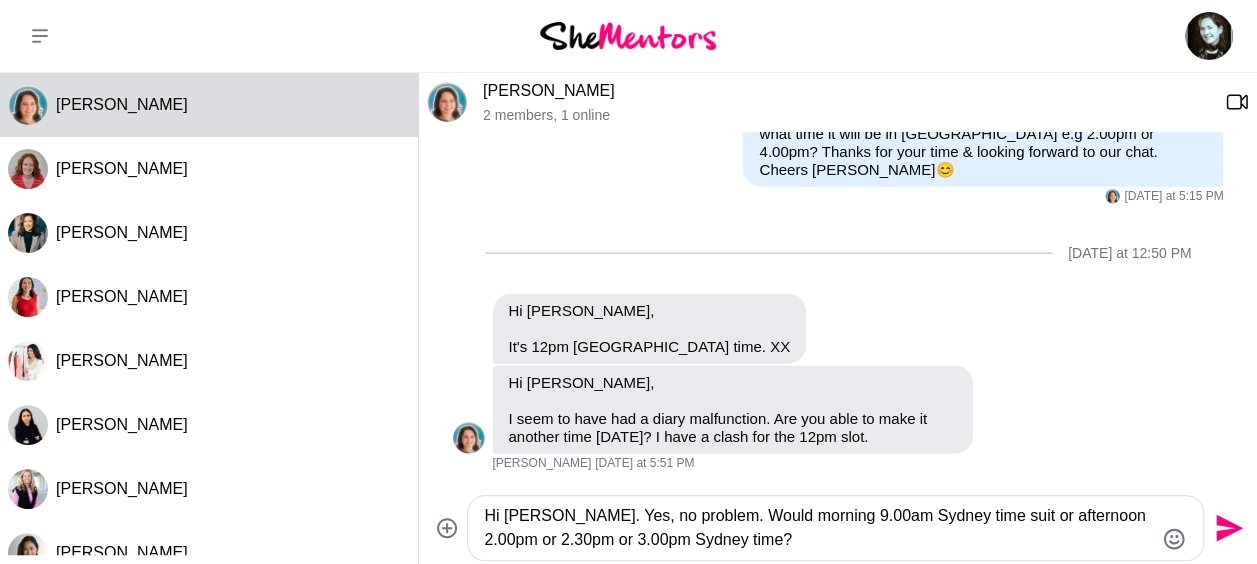click on "Hi Lily. Yes, no problem. Would morning 9.00am Sydney time suit or afternoon 2.00pm or 2.30pm or 3.00pm Sydney time?" at bounding box center [818, 528] 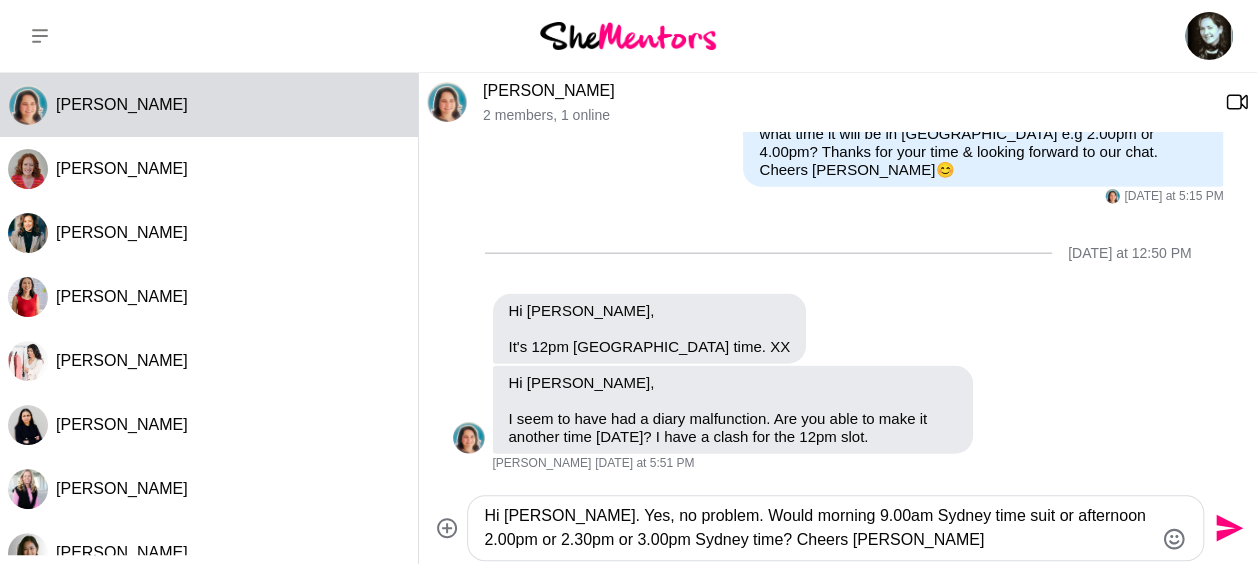 click on "Hi Lily. Yes, no problem. Would morning 9.00am Sydney time suit or afternoon 2.00pm or 2.30pm or 3.00pm Sydney time? Cheers Paula" at bounding box center (818, 528) 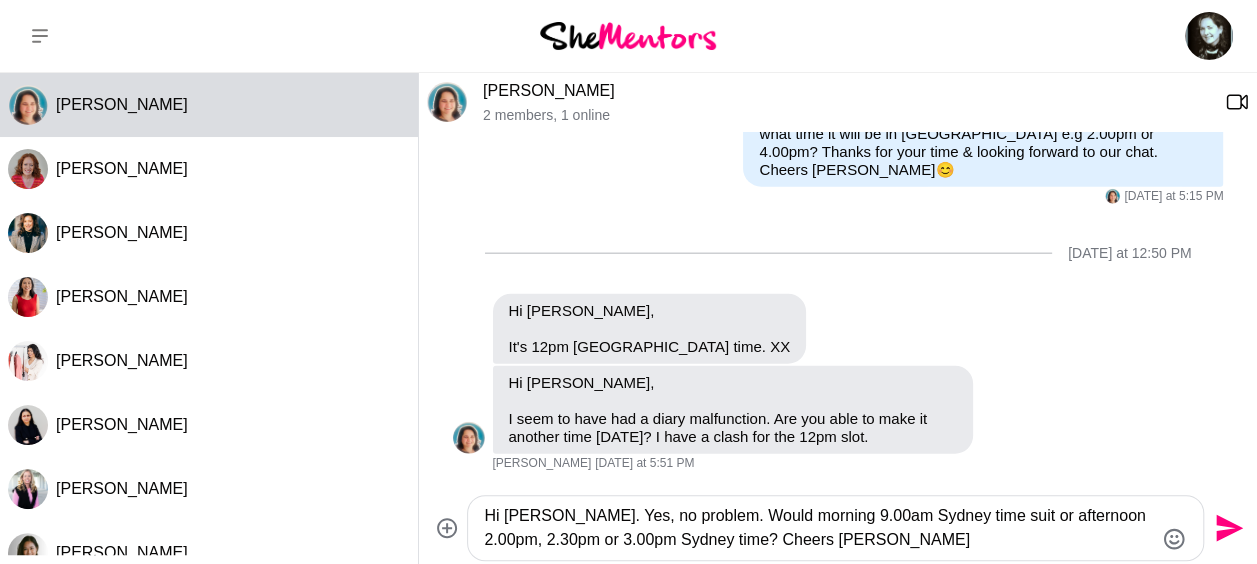 click on "Hi Lily. Yes, no problem. Would morning 9.00am Sydney time suit or afternoon 2.00pm, 2.30pm or 3.00pm Sydney time? Cheers Paula" at bounding box center (818, 528) 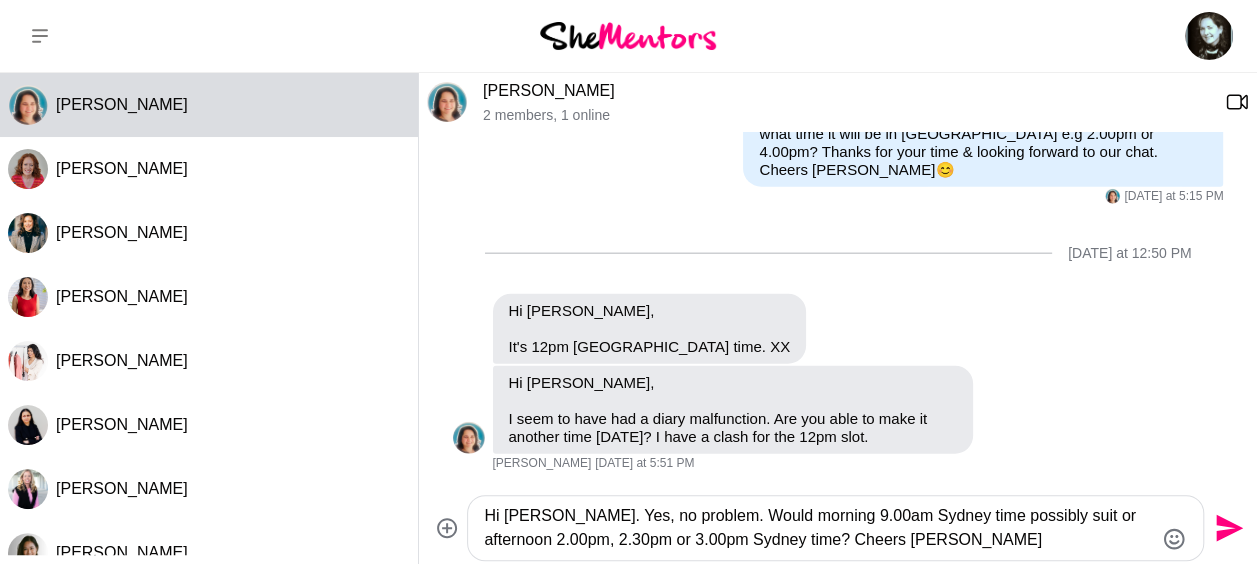 click on "Hi Lily. Yes, no problem. Would morning 9.00am Sydney time possibly suit or afternoon 2.00pm, 2.30pm or 3.00pm Sydney time? Cheers Paula" at bounding box center (818, 528) 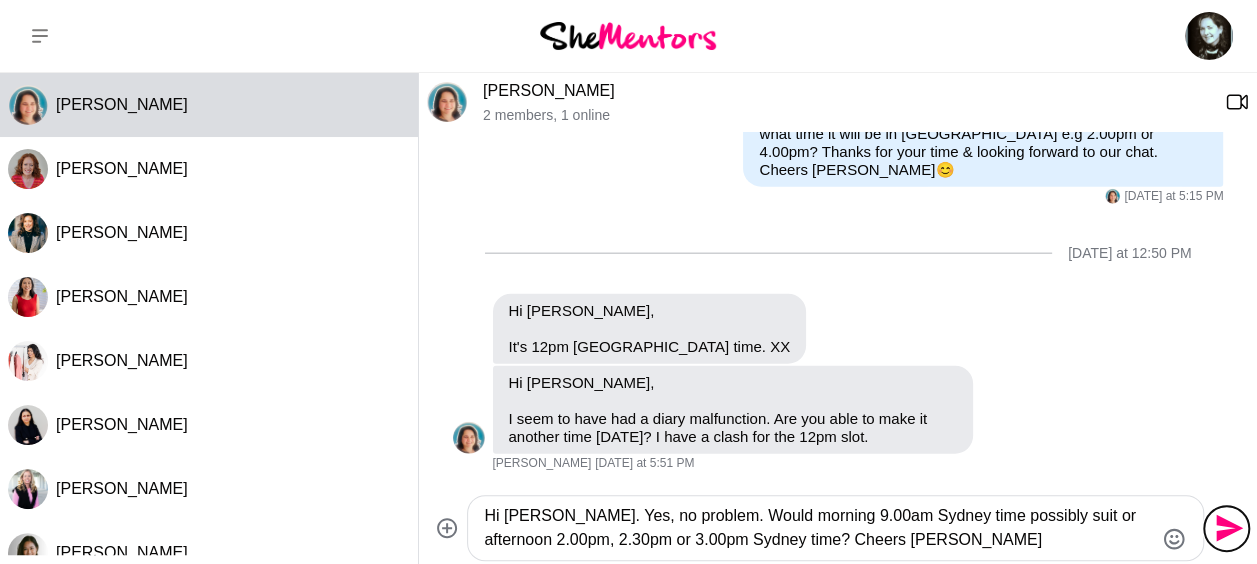 click 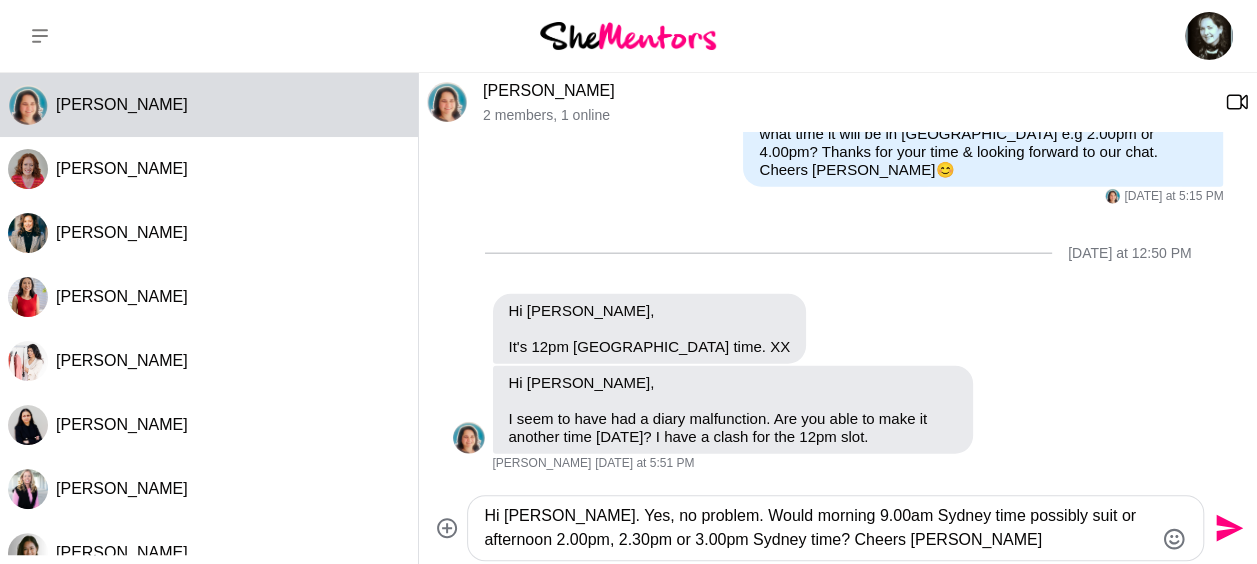 type 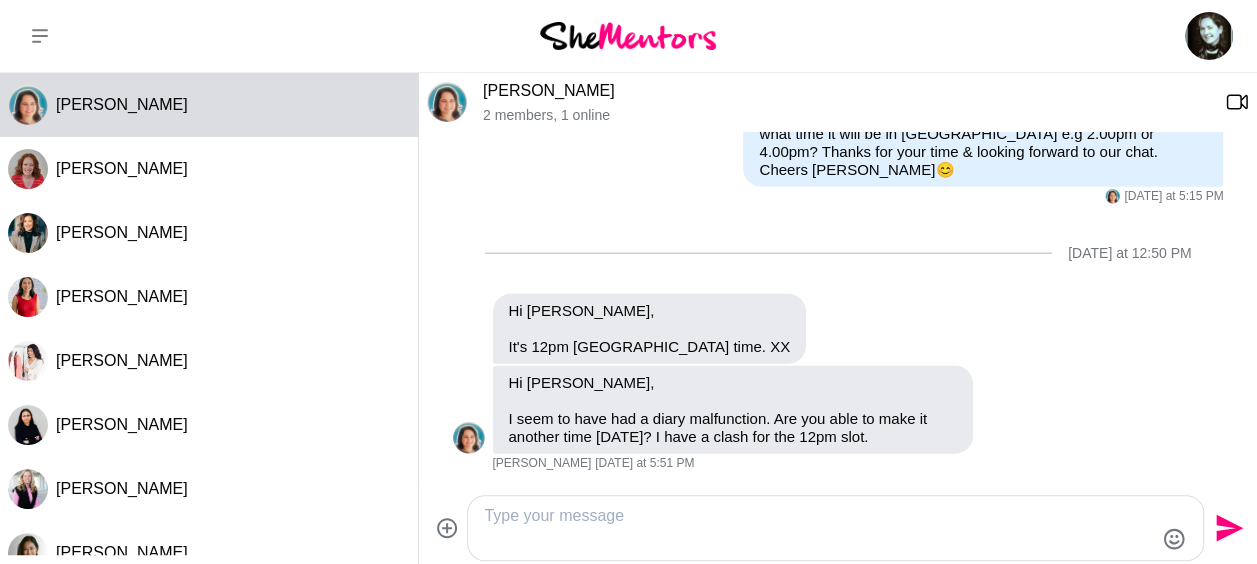 scroll, scrollTop: 2502, scrollLeft: 0, axis: vertical 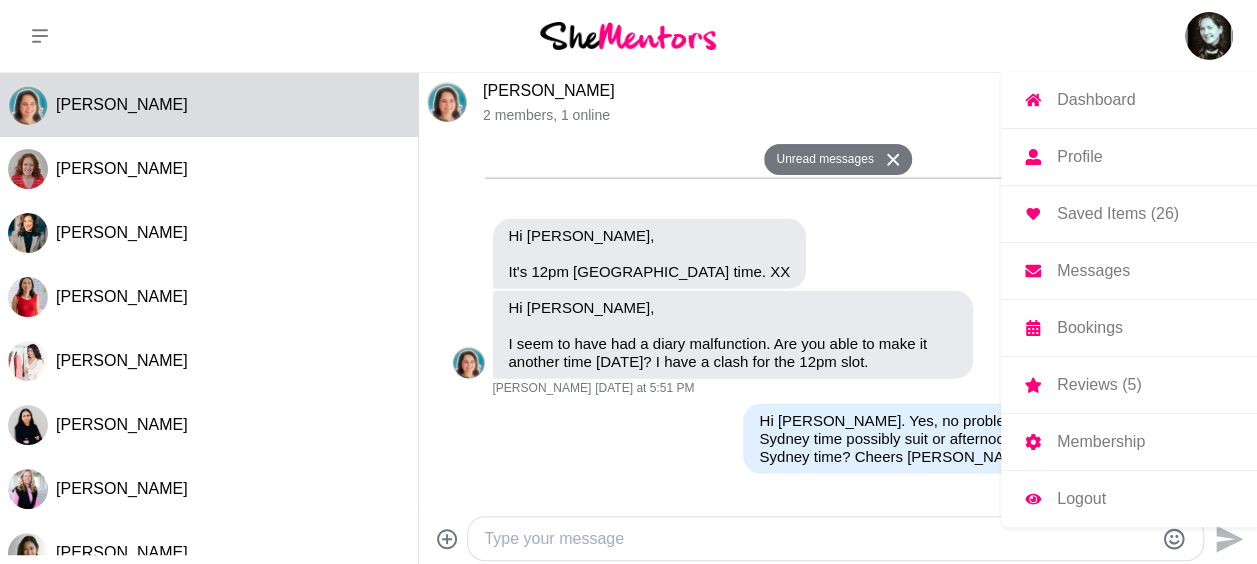 click on "Logout" at bounding box center [1081, 499] 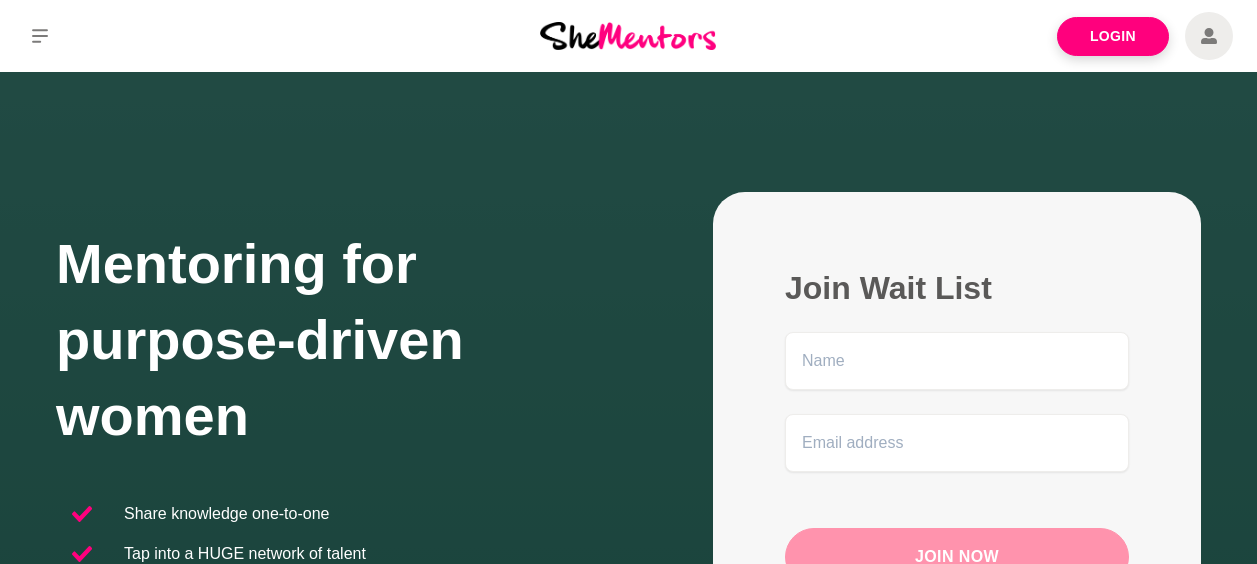 scroll, scrollTop: 0, scrollLeft: 0, axis: both 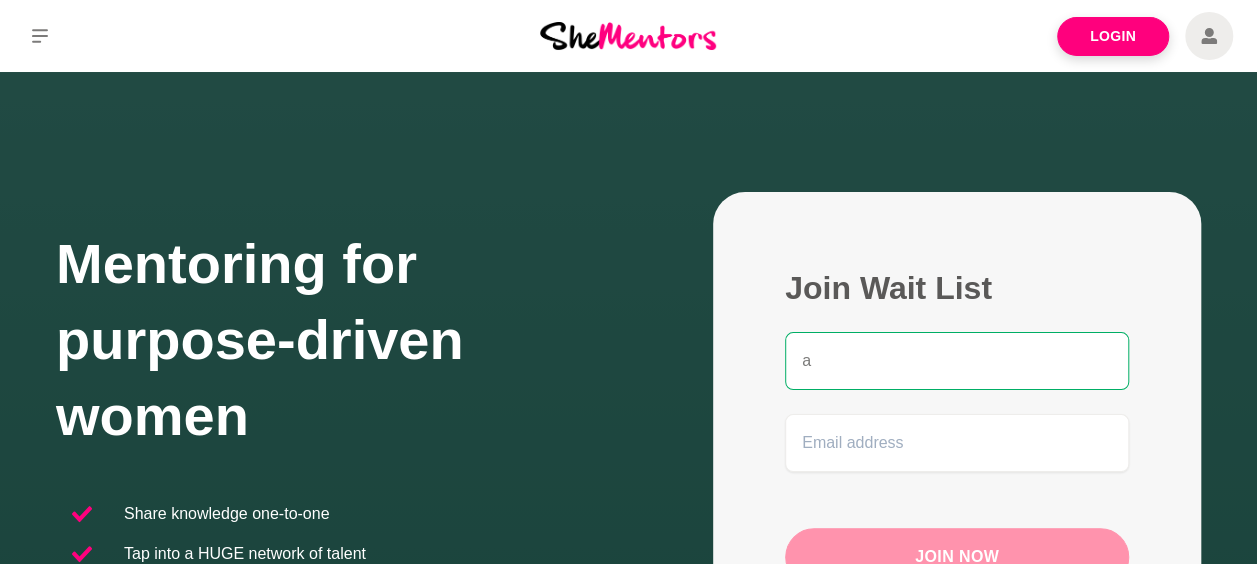 type on "[EMAIL_ADDRESS][DOMAIN_NAME]" 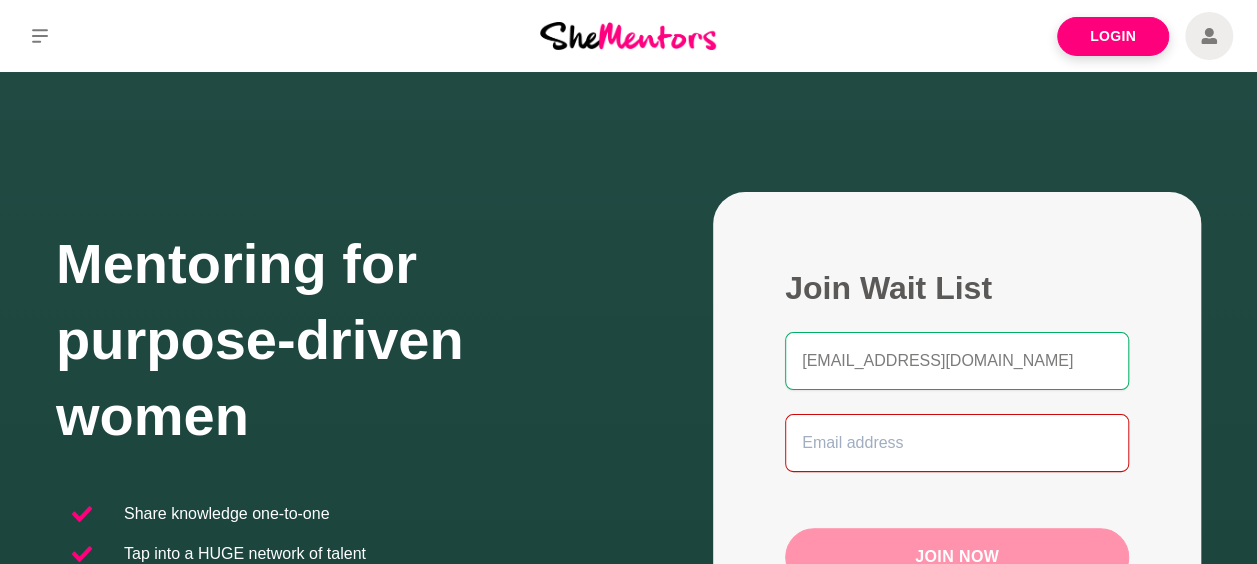 click at bounding box center [957, 443] 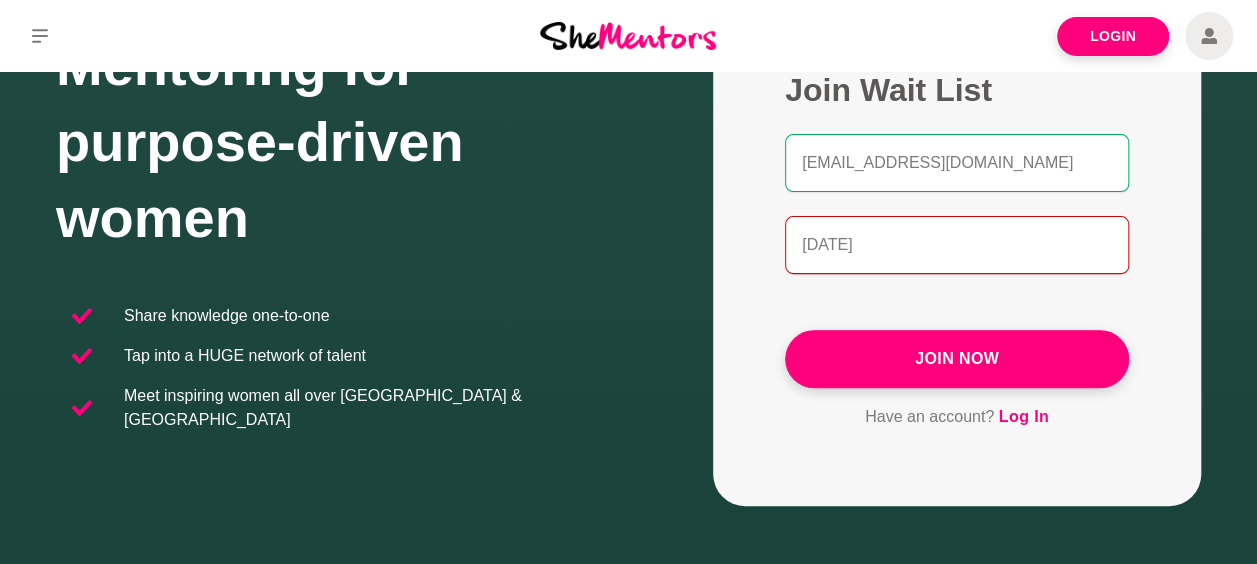 scroll, scrollTop: 200, scrollLeft: 0, axis: vertical 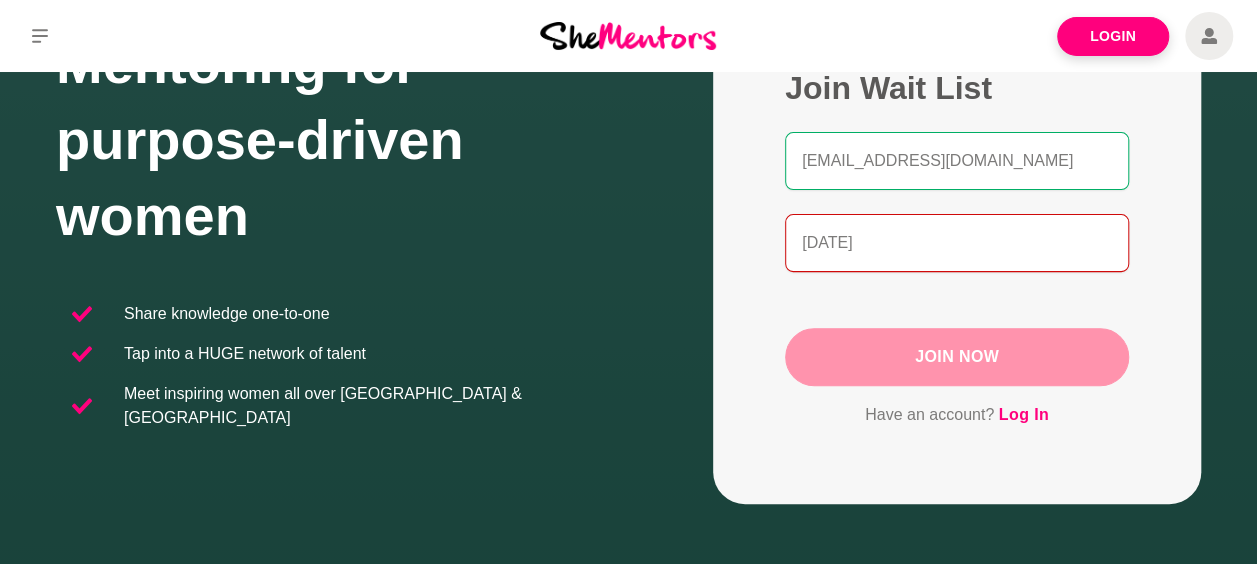 type on "october11" 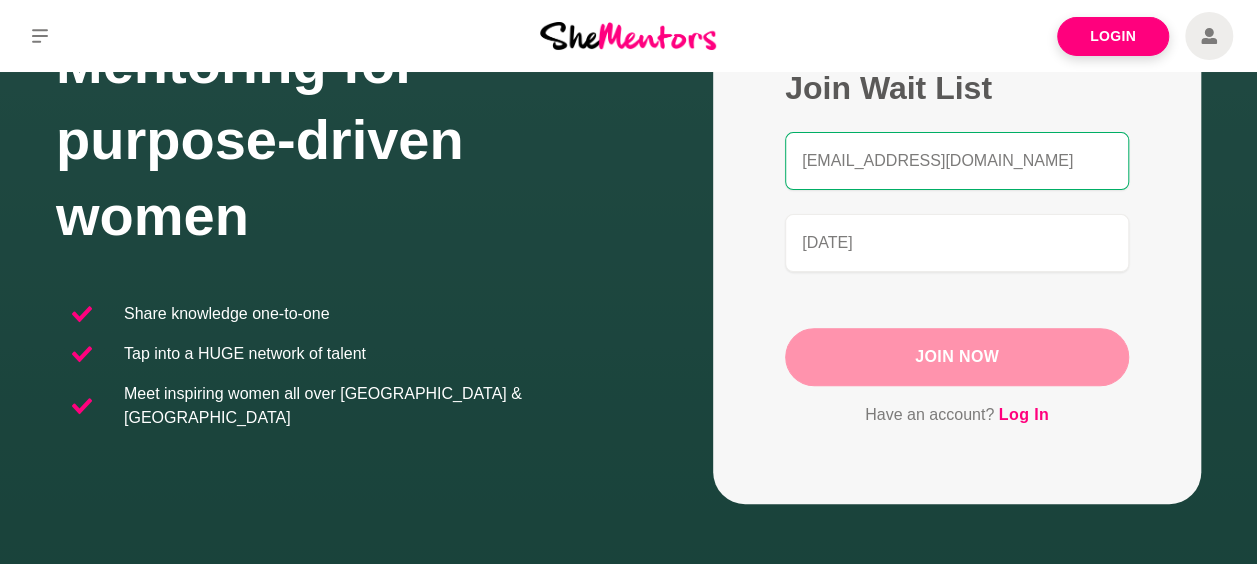 click on "Join Now" at bounding box center (957, 357) 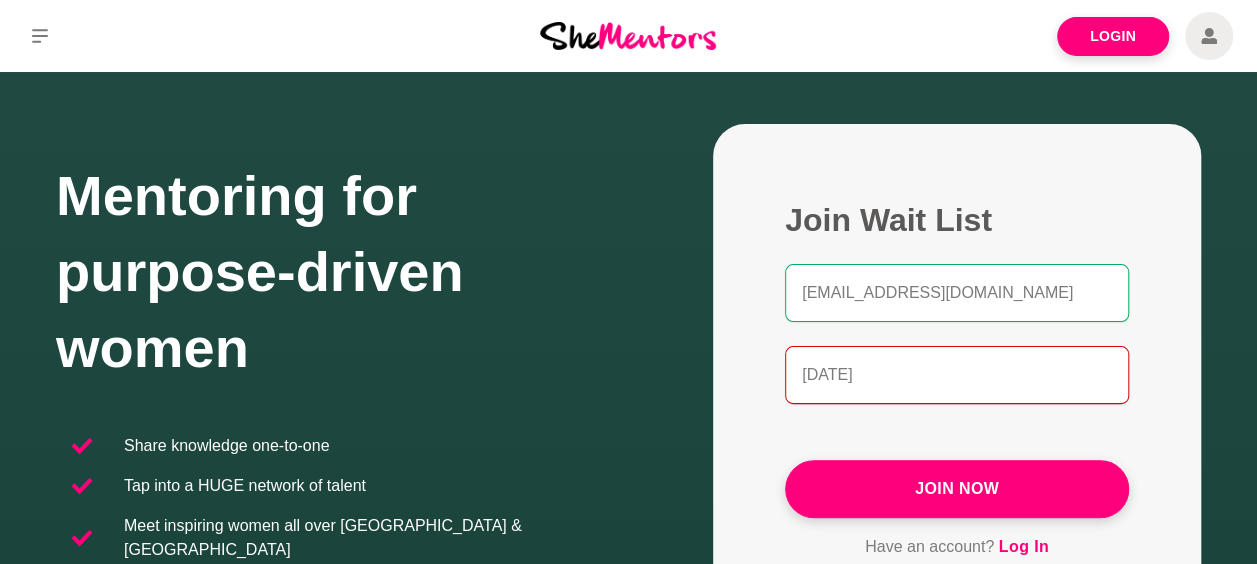 scroll, scrollTop: 0, scrollLeft: 0, axis: both 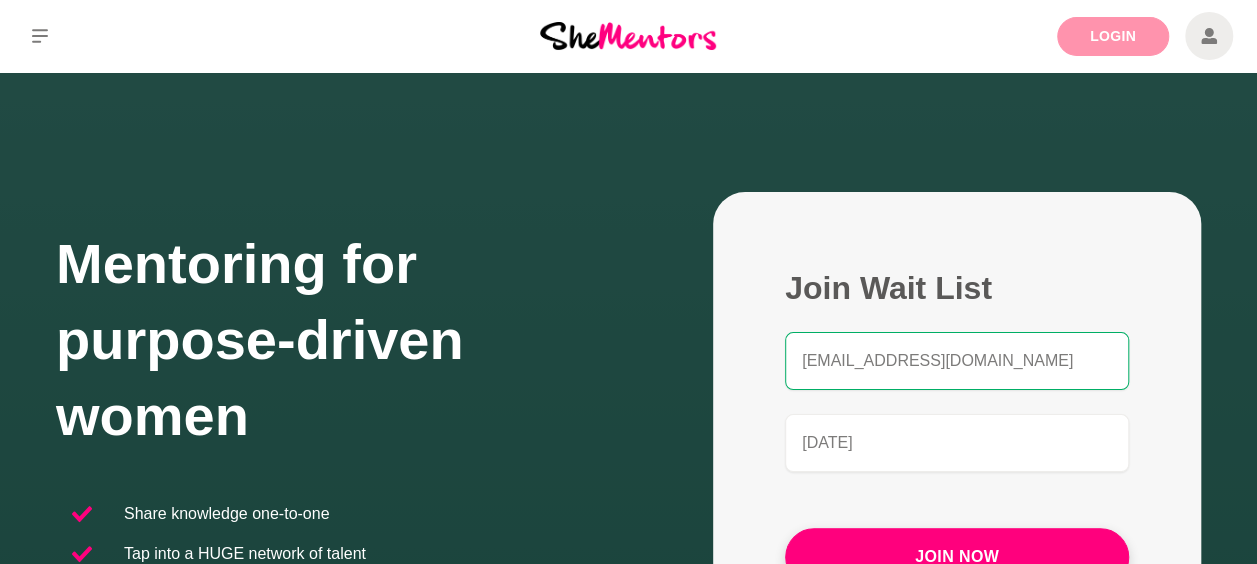 click on "Login" at bounding box center (1113, 36) 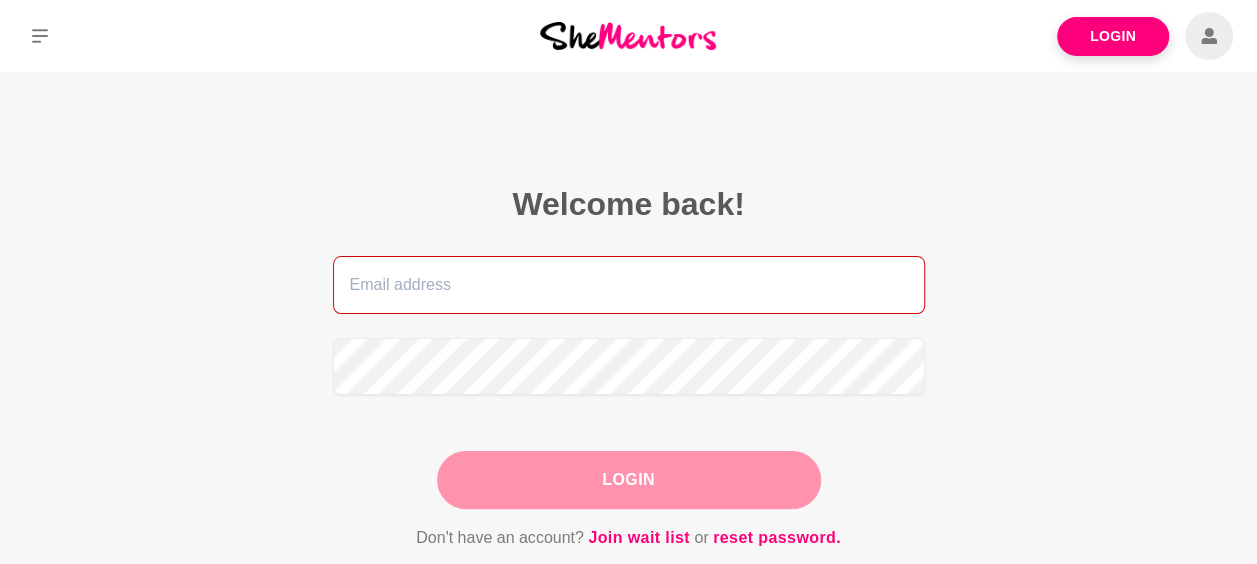 click at bounding box center [629, 285] 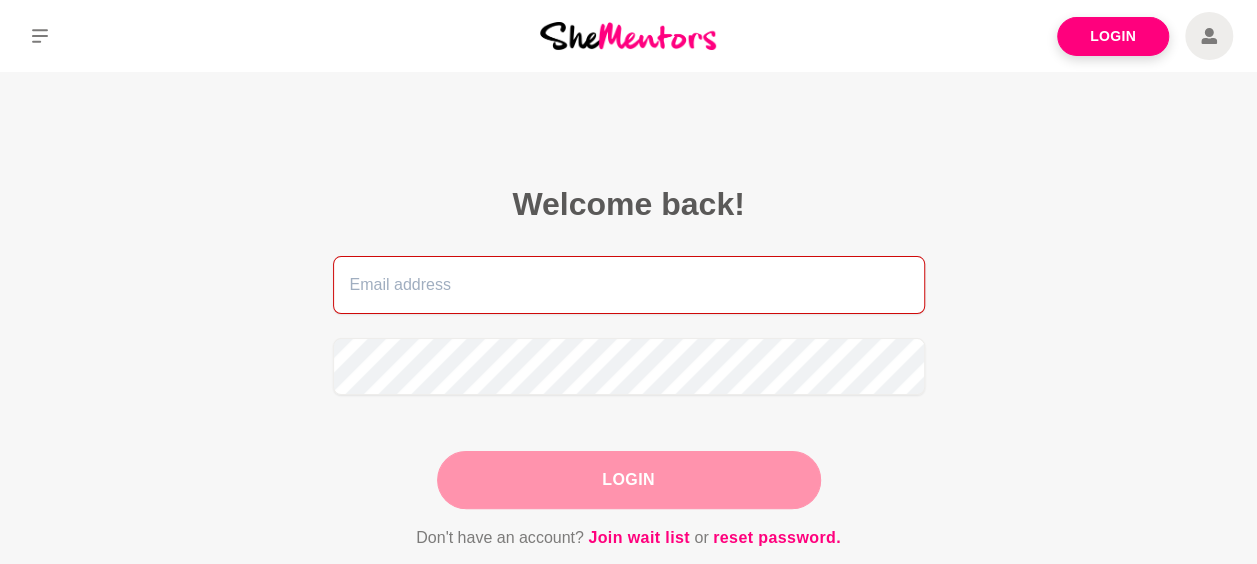 type on "artwork@paulakerslake.com" 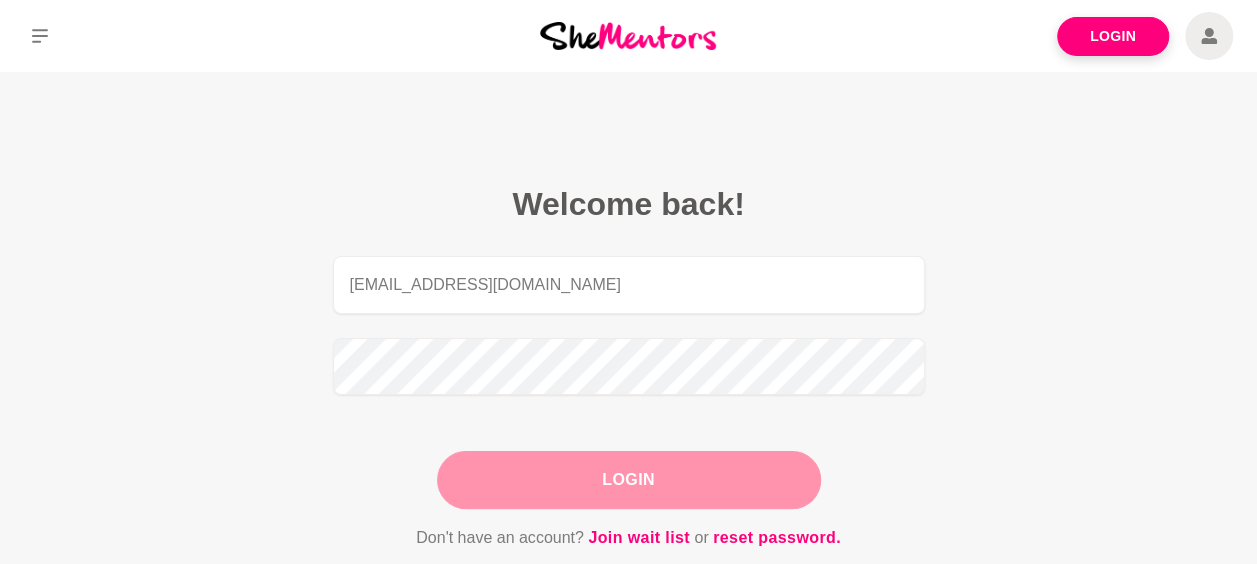 click on "Login" at bounding box center (629, 480) 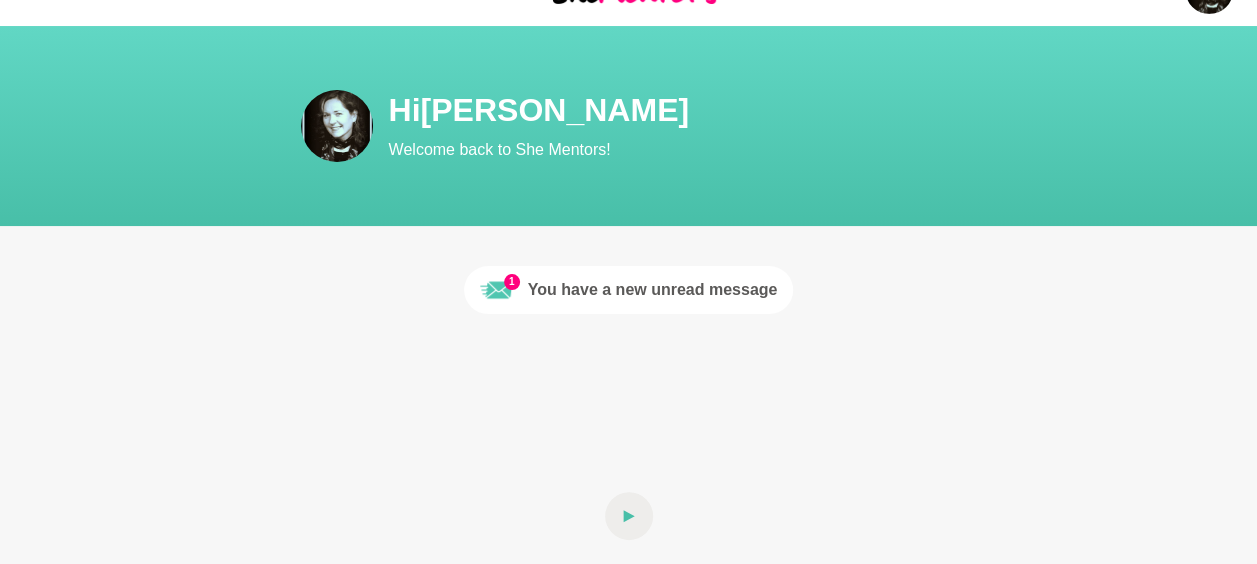 scroll, scrollTop: 0, scrollLeft: 0, axis: both 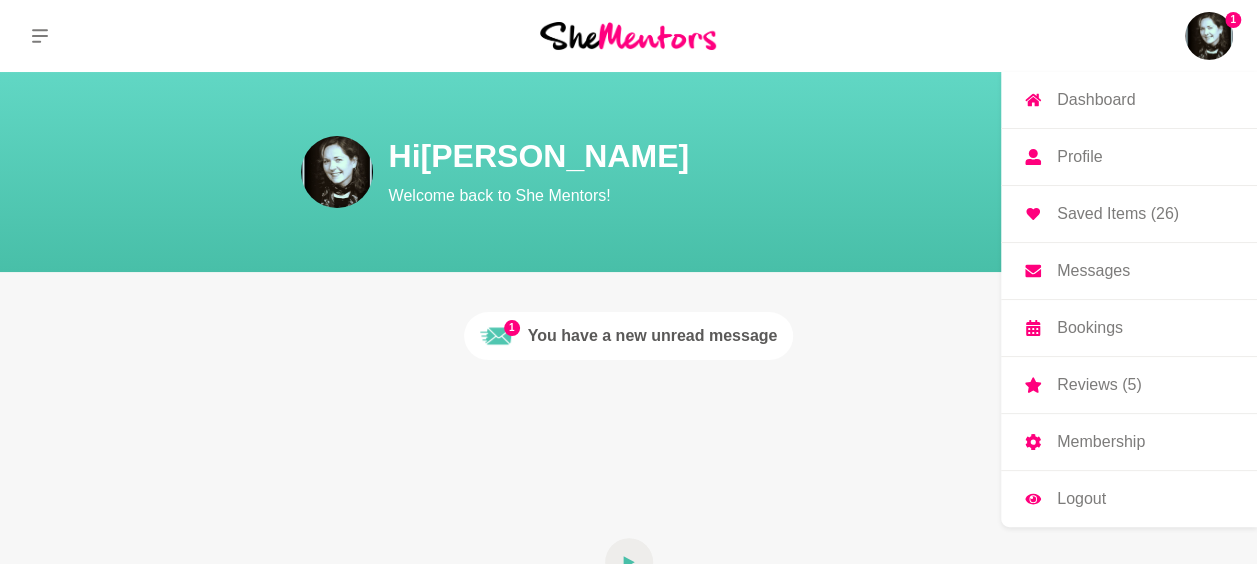 click on "Messages" at bounding box center [1093, 271] 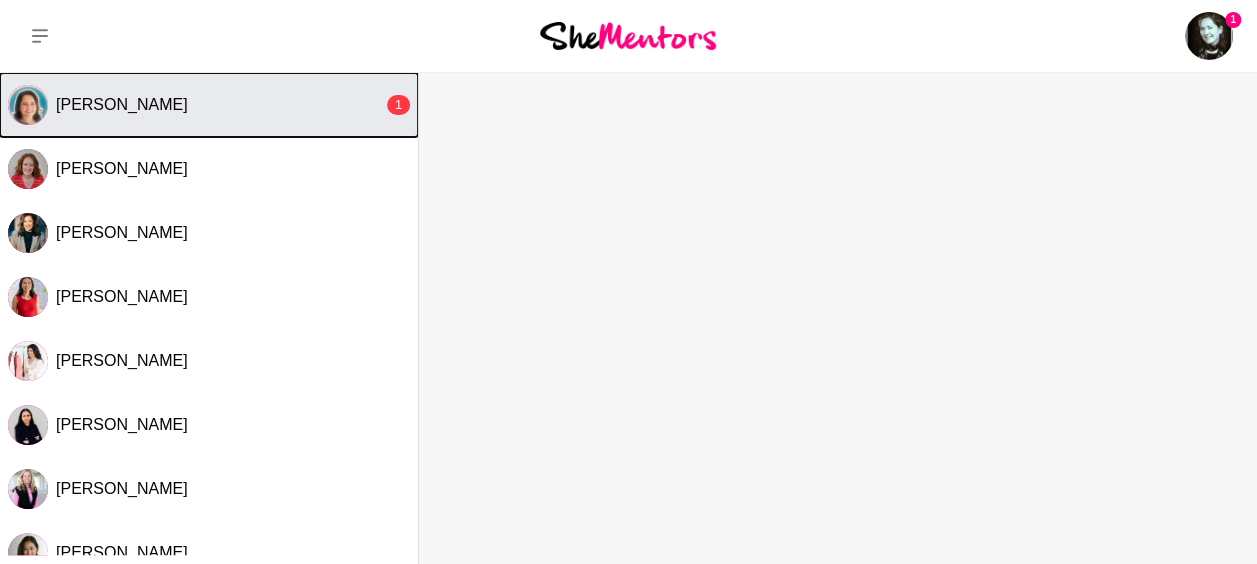 click on "Lily Rudolph" at bounding box center [122, 104] 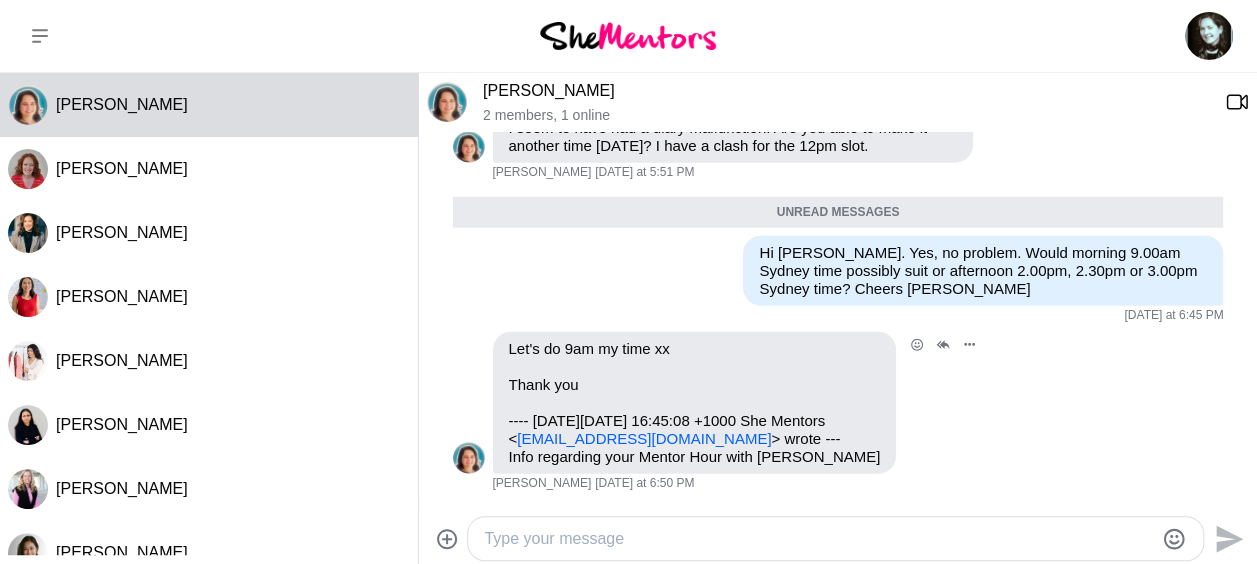 scroll, scrollTop: 2686, scrollLeft: 0, axis: vertical 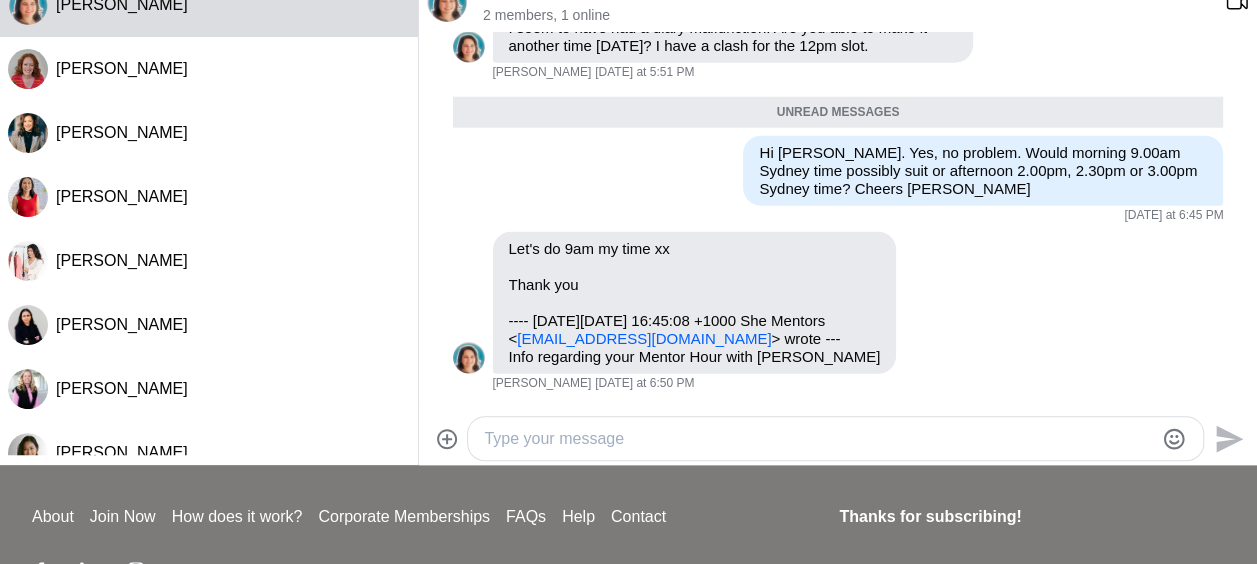 click at bounding box center (818, 439) 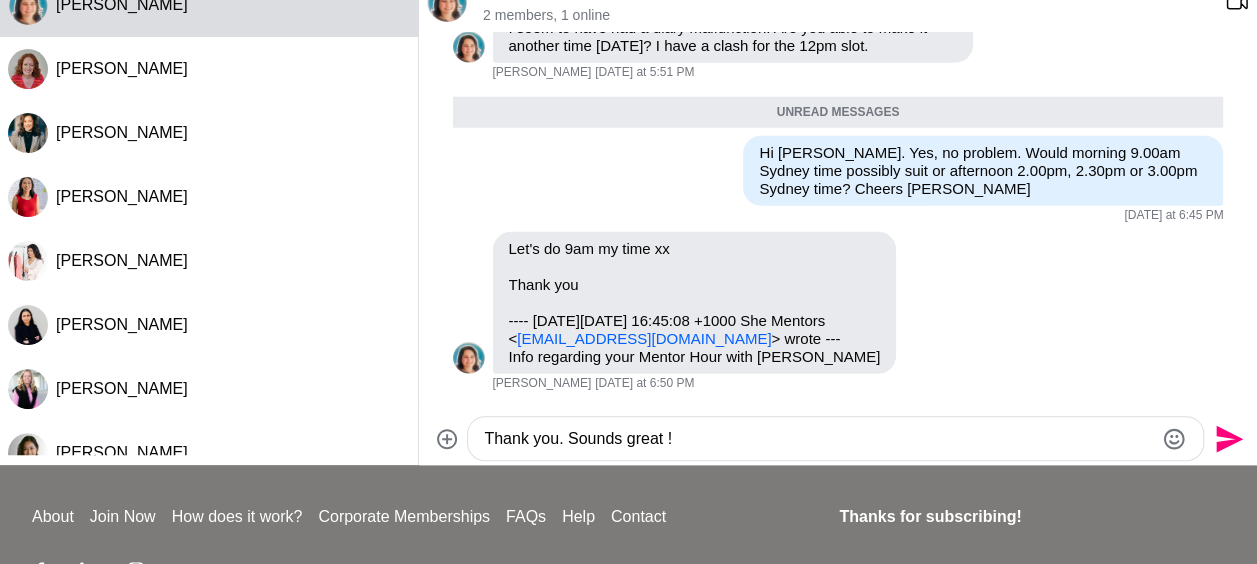 click on "Thank you. Sounds great !" at bounding box center [818, 439] 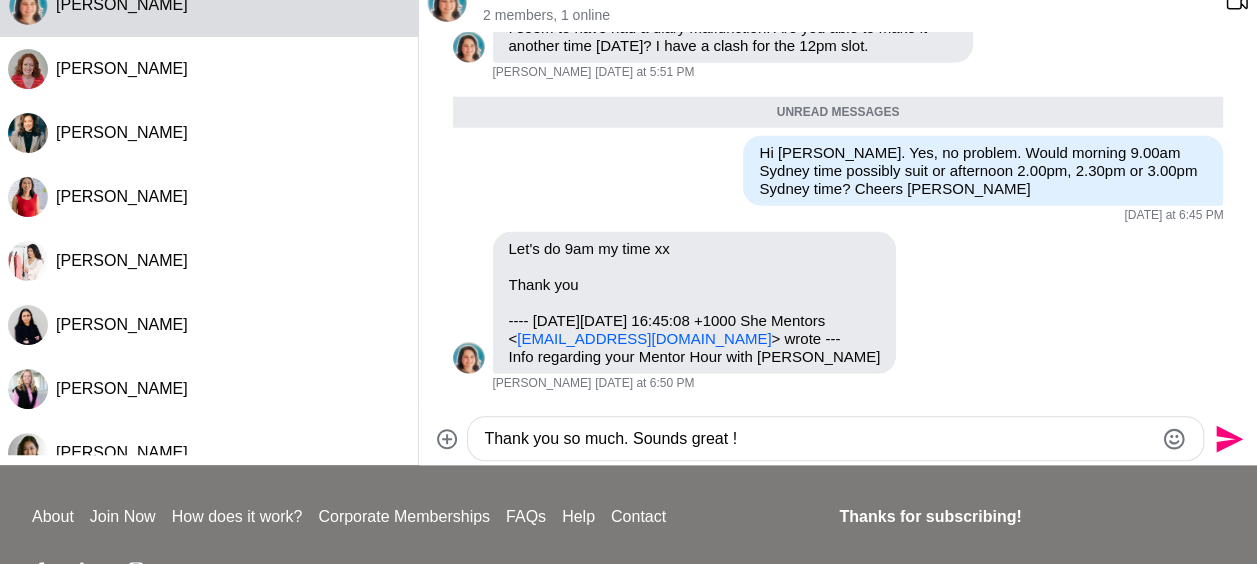 type on "Thank you so much. Sounds great !" 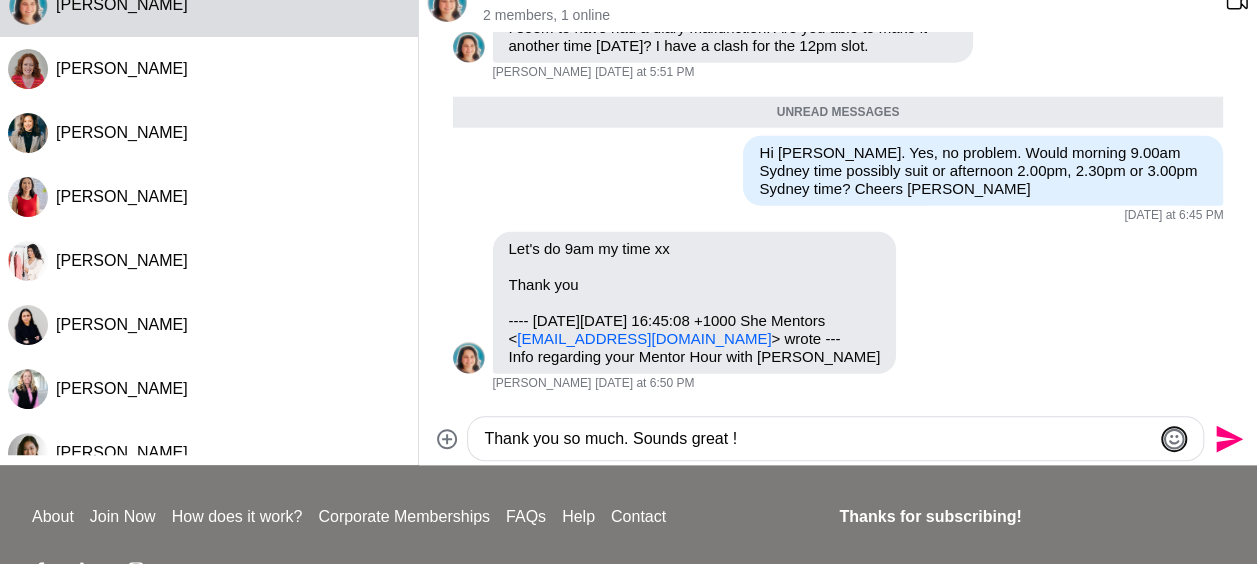 click 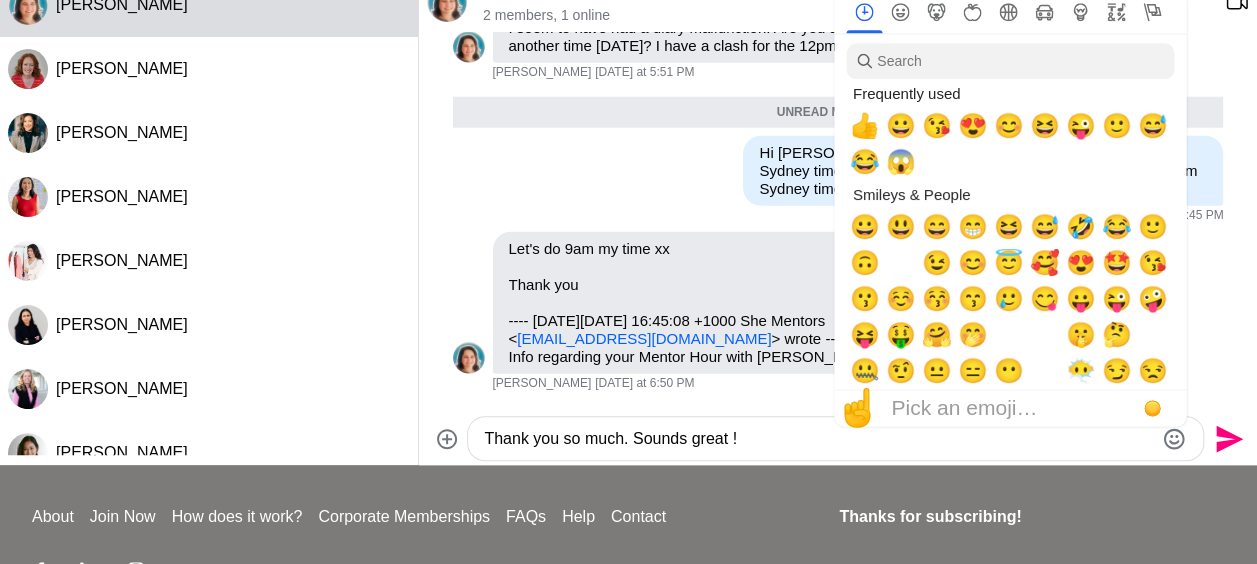 click on "Thank you so much. Sounds great !" at bounding box center (818, 439) 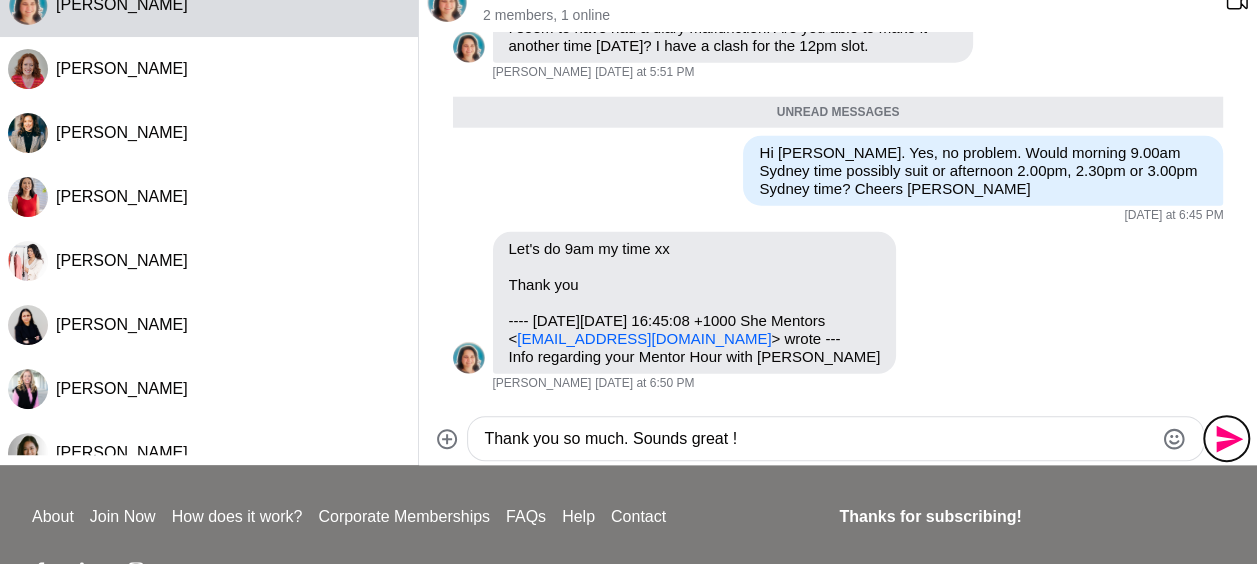 click 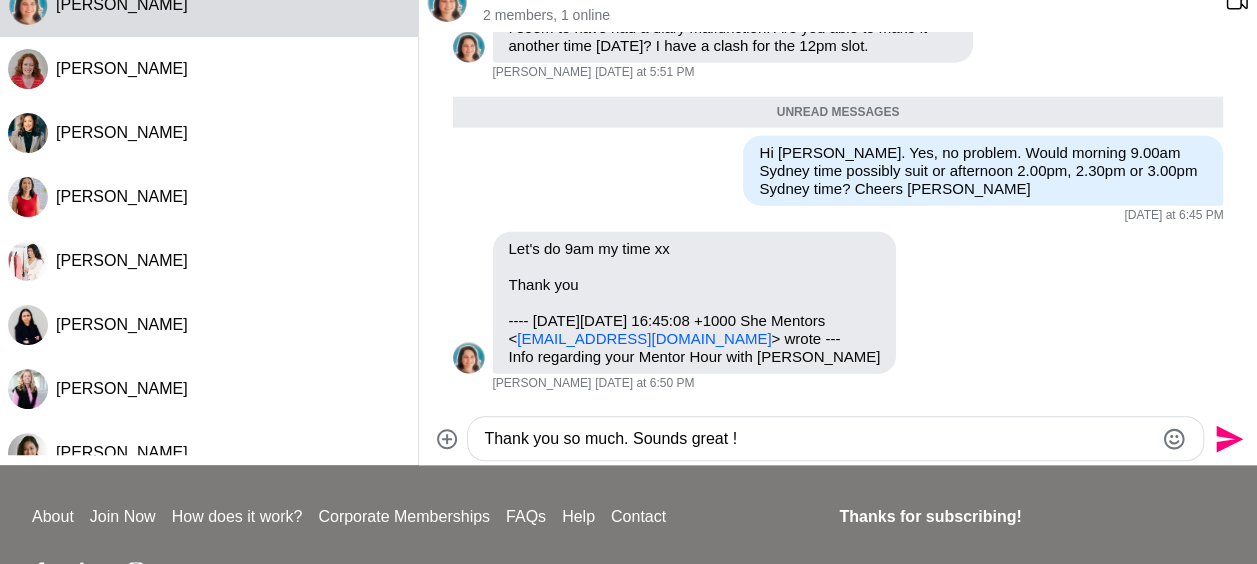 type 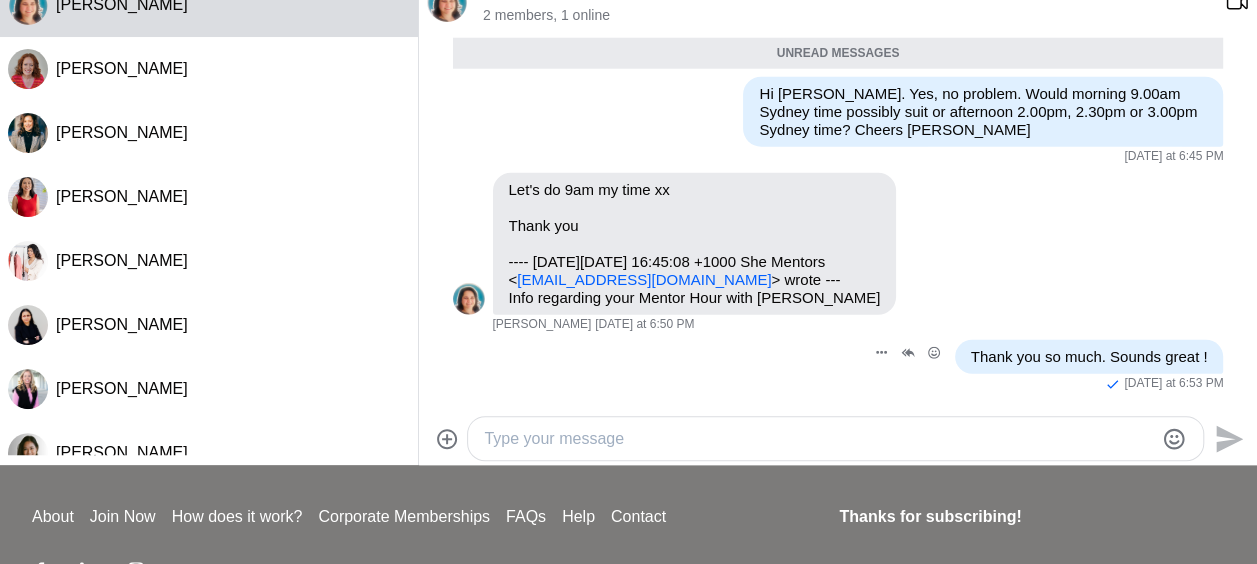 scroll, scrollTop: 2746, scrollLeft: 0, axis: vertical 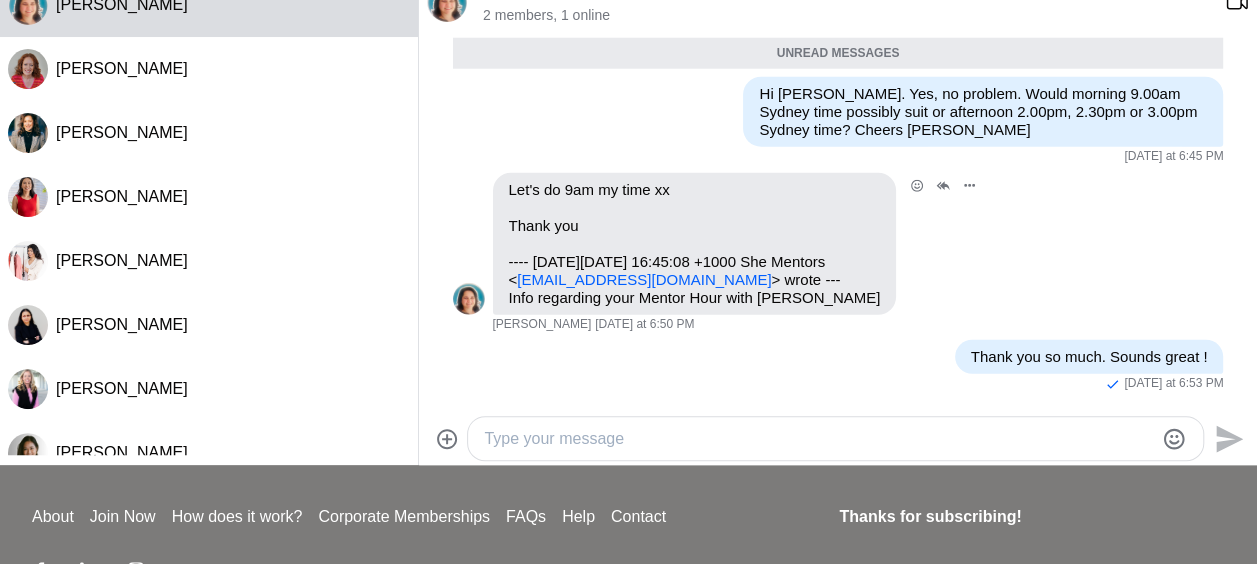 click on "reply+f90b9106a152933aa705328764ac0732@messages.shementors.com.au" at bounding box center [644, 279] 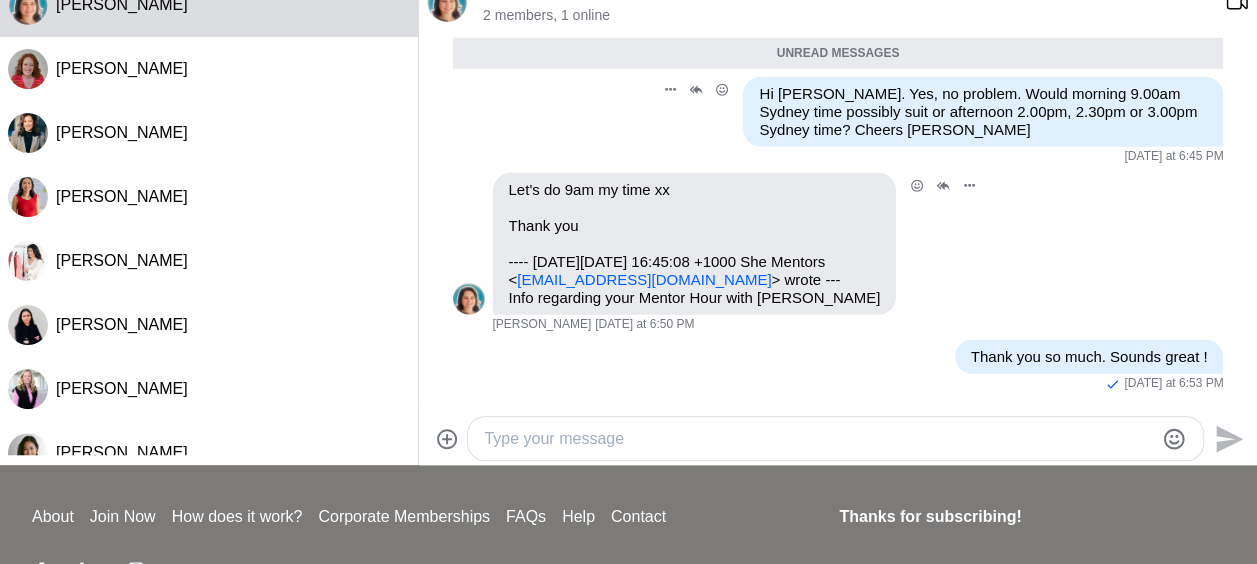 scroll, scrollTop: 2746, scrollLeft: 0, axis: vertical 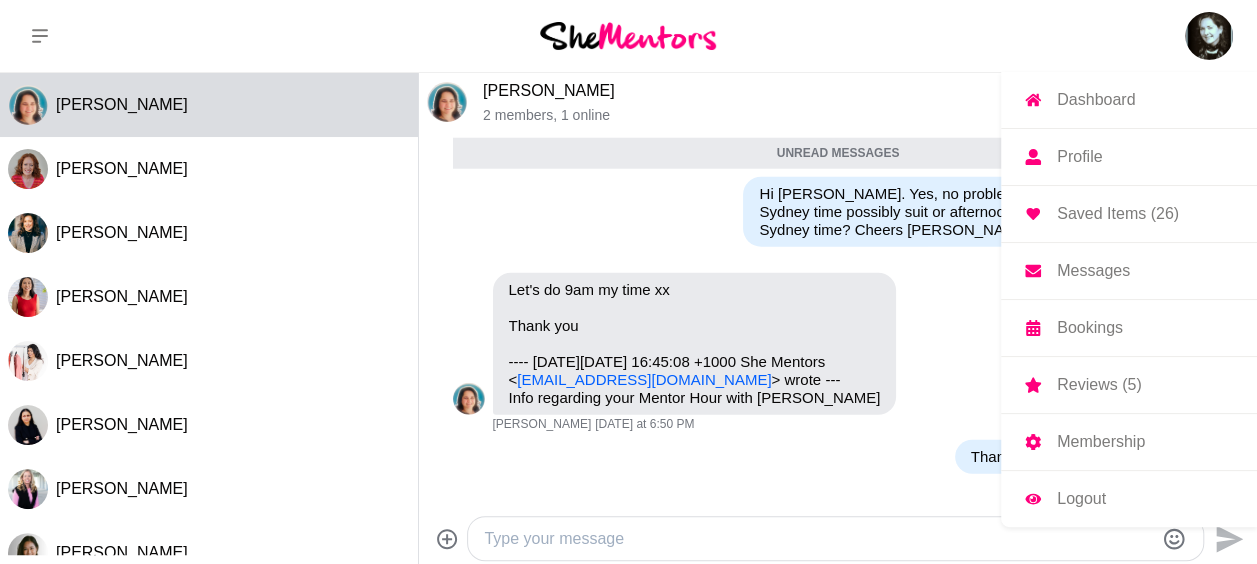 click on "Logout" at bounding box center [1081, 499] 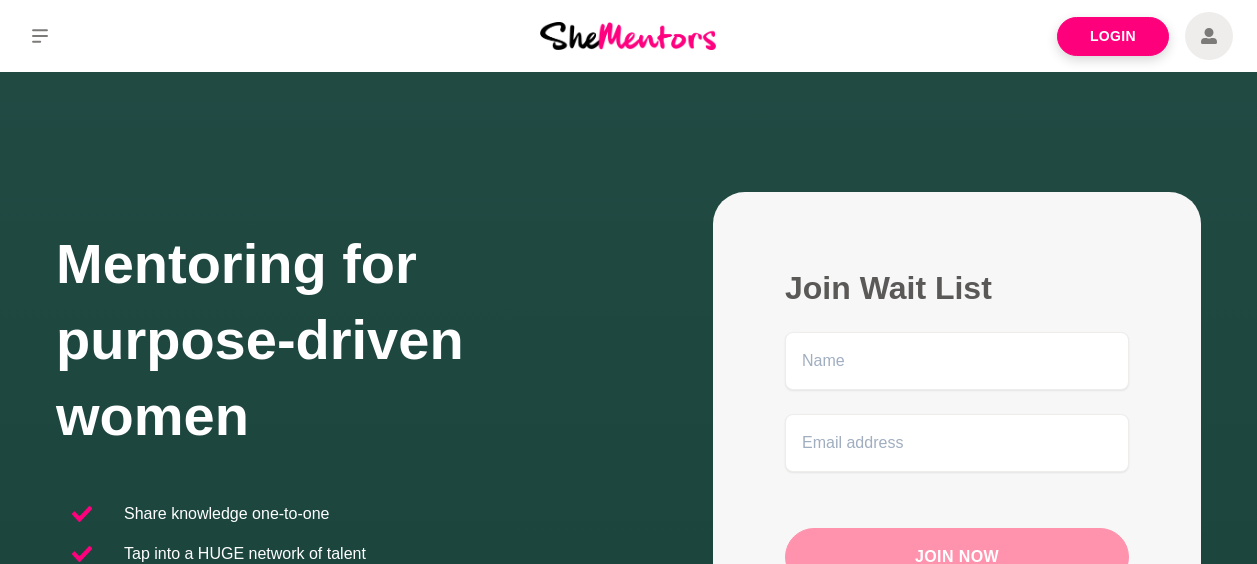 scroll, scrollTop: 0, scrollLeft: 0, axis: both 